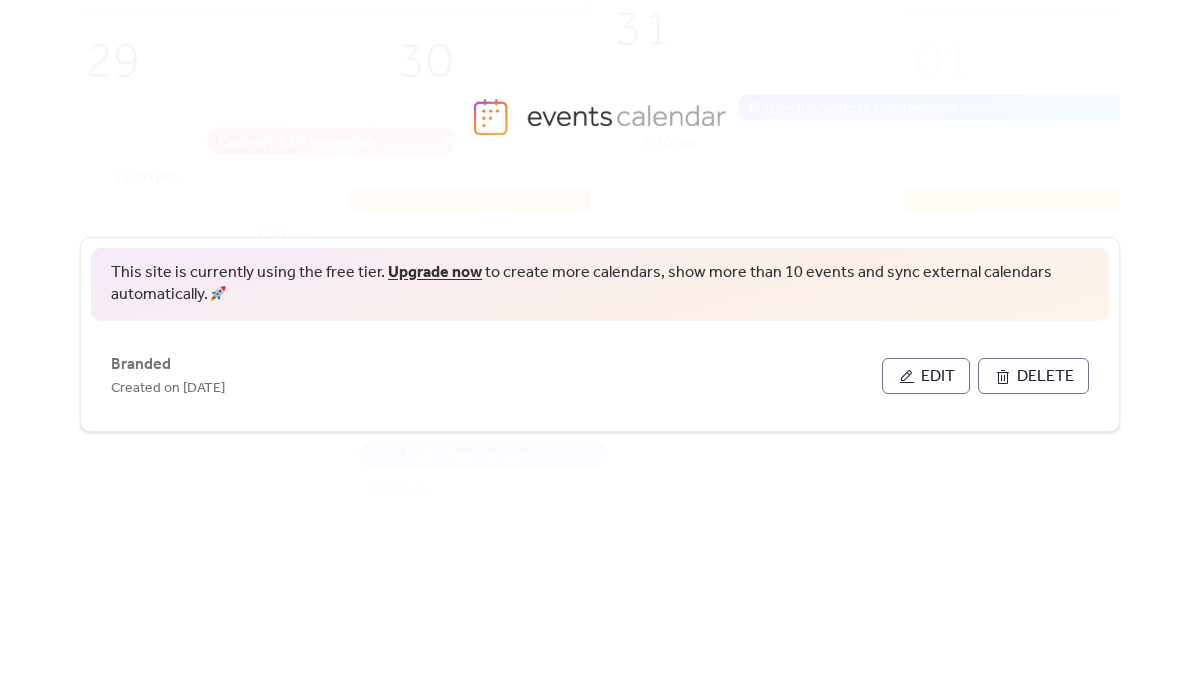 scroll, scrollTop: 0, scrollLeft: 0, axis: both 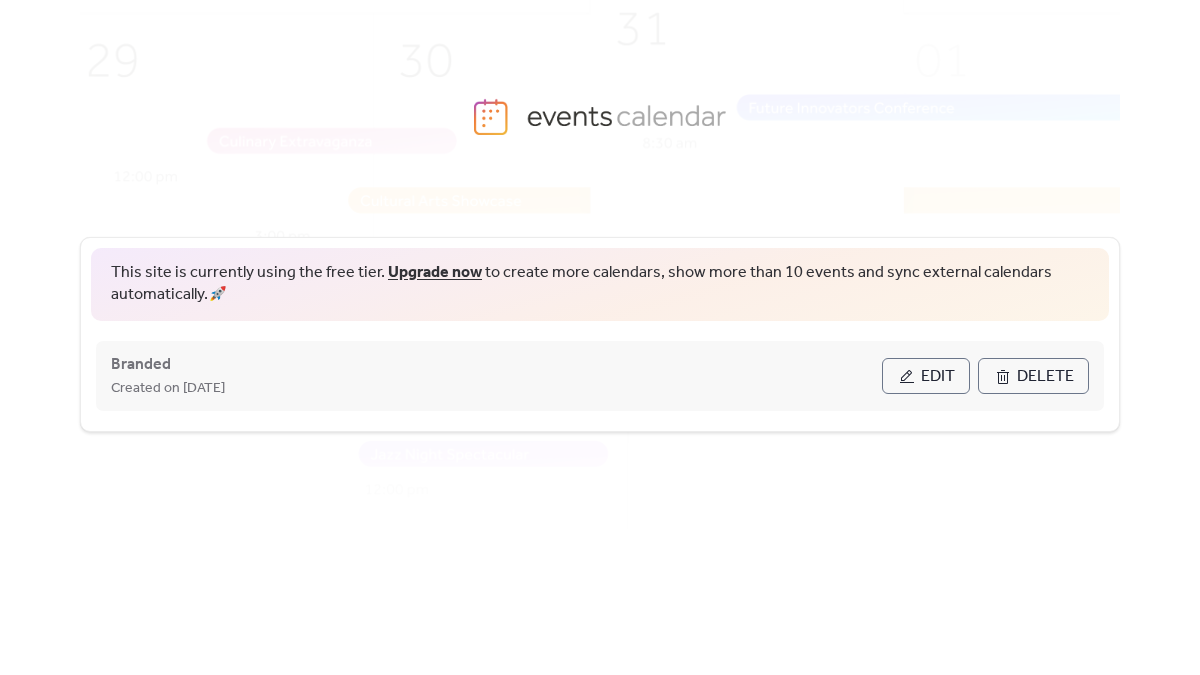 click on "Edit" at bounding box center (938, 377) 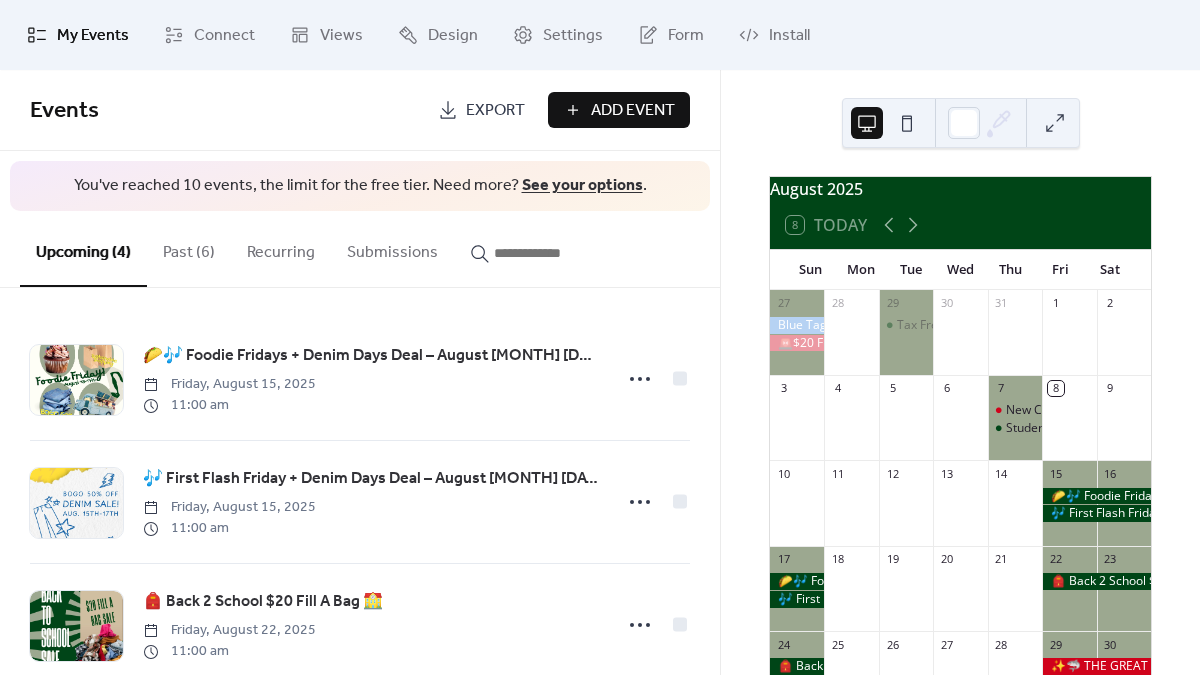 click on "Past (6)" at bounding box center (189, 248) 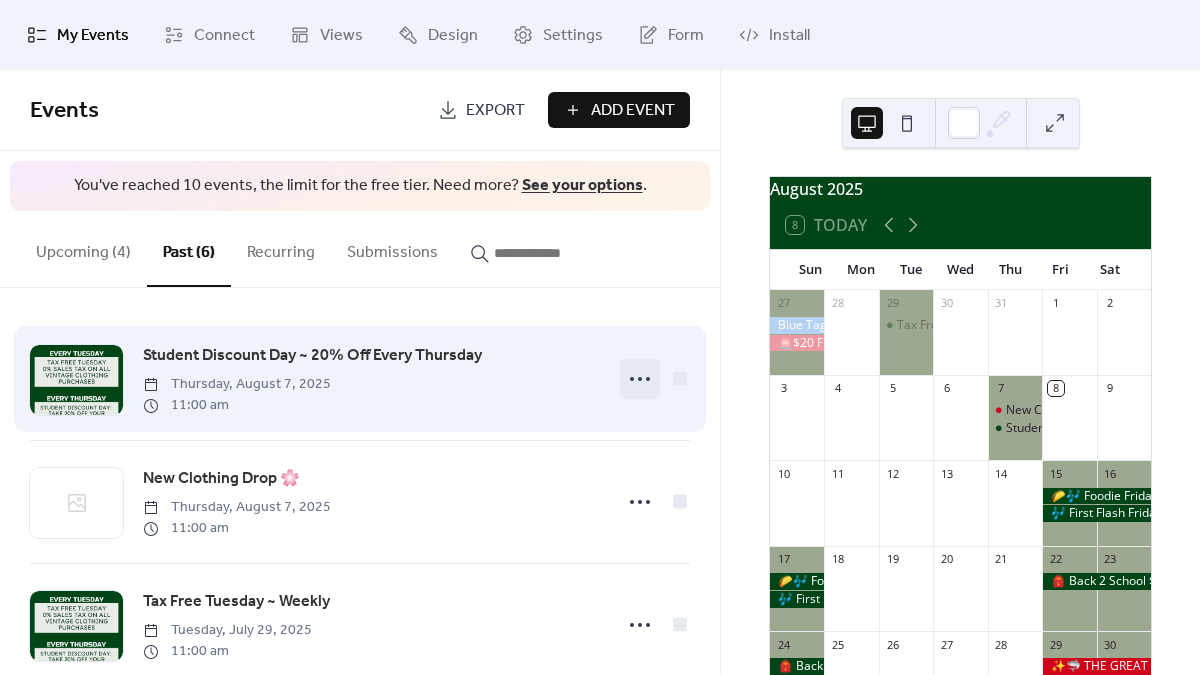 click 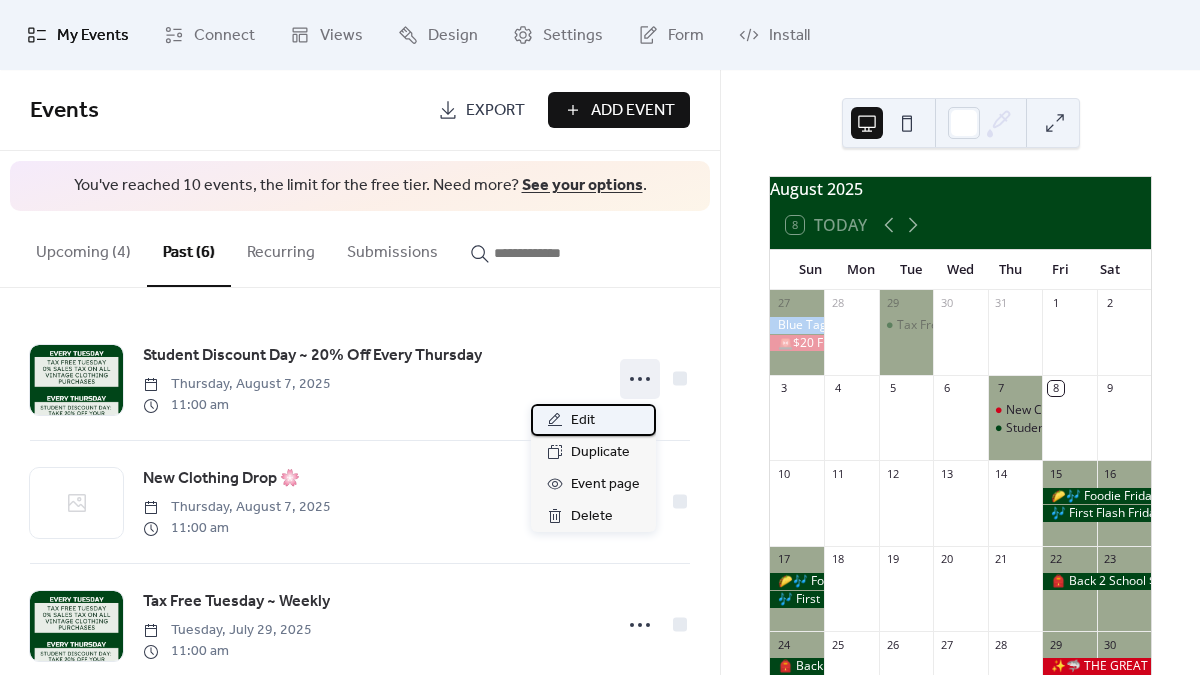 click on "Edit" at bounding box center [593, 420] 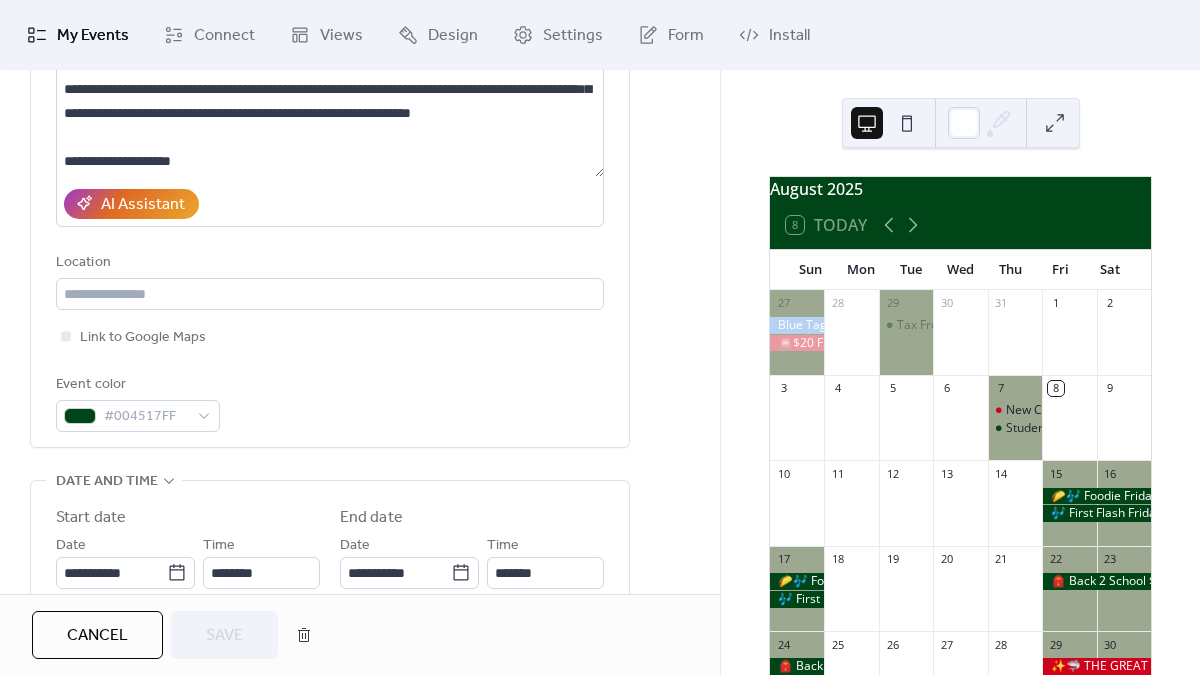 scroll, scrollTop: 290, scrollLeft: 0, axis: vertical 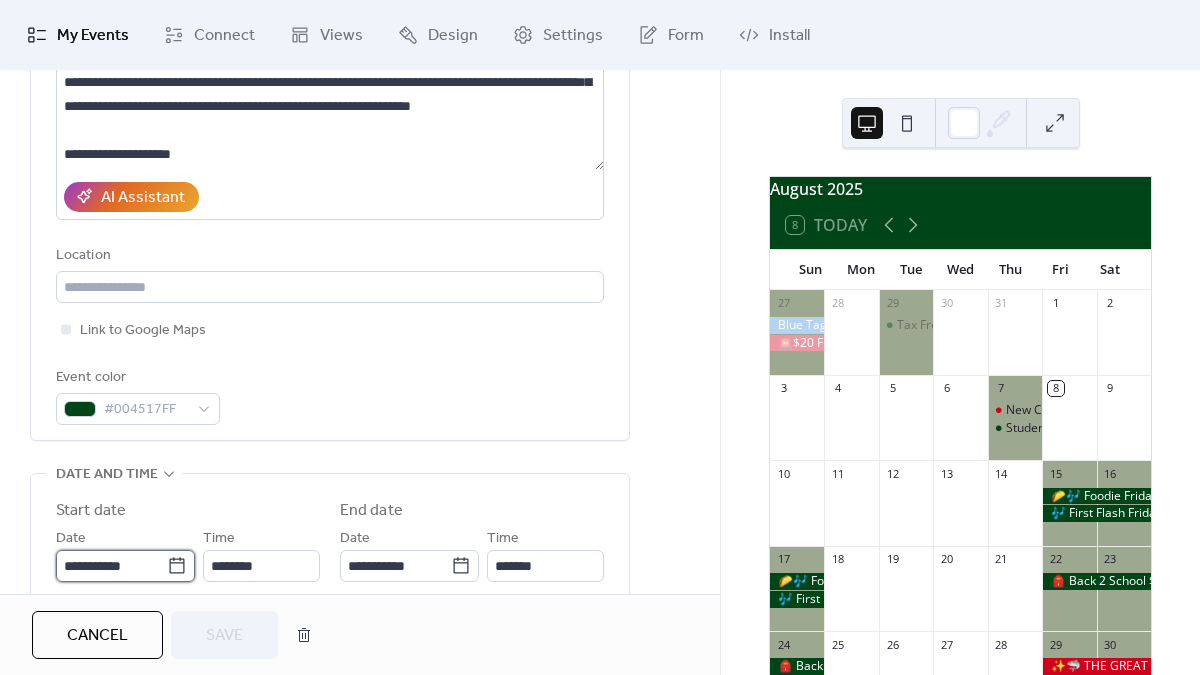 click on "**********" at bounding box center (111, 566) 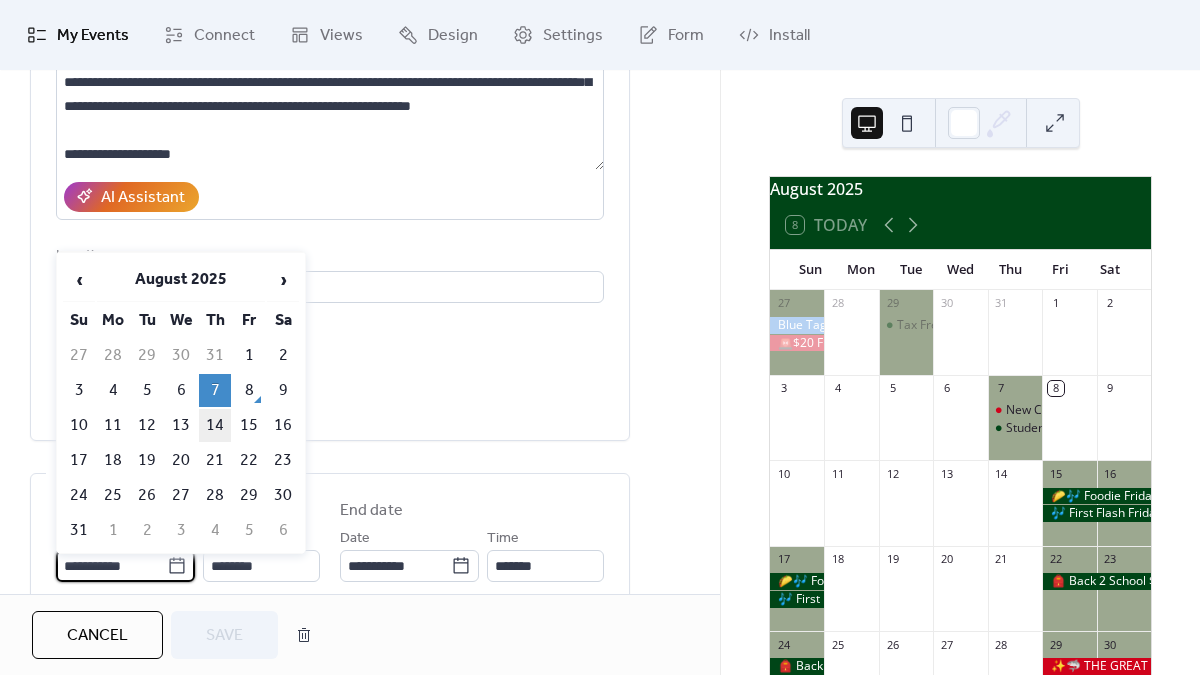 click on "14" at bounding box center [215, 425] 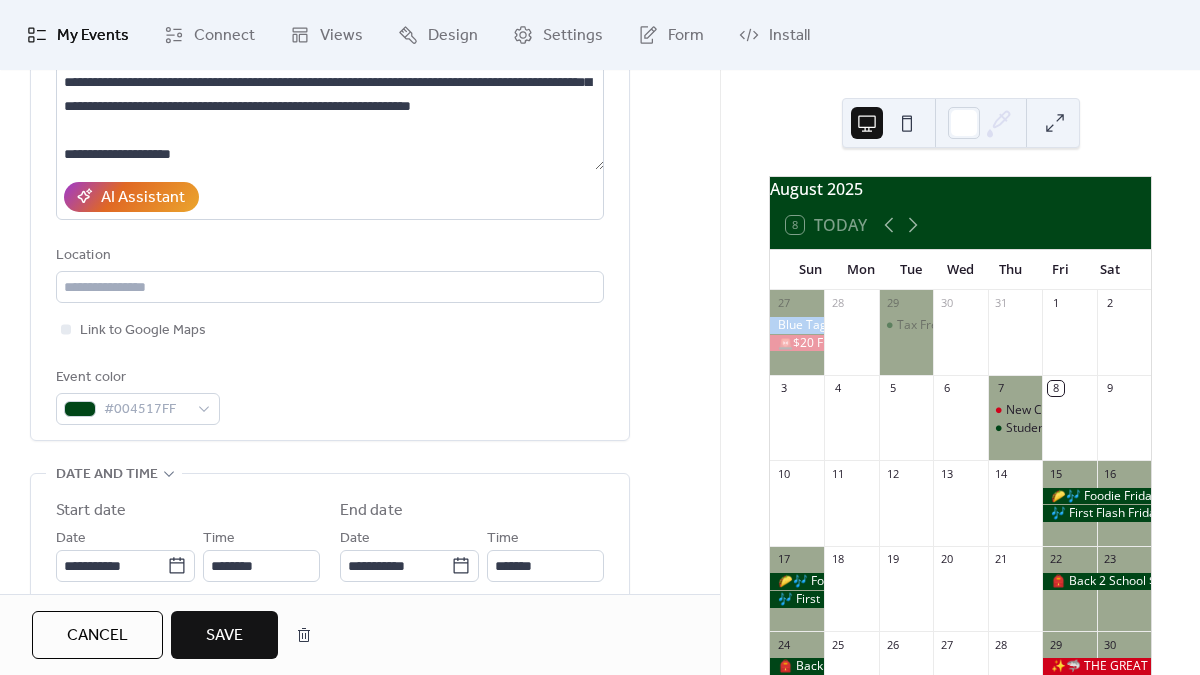 click on "Save" at bounding box center [224, 636] 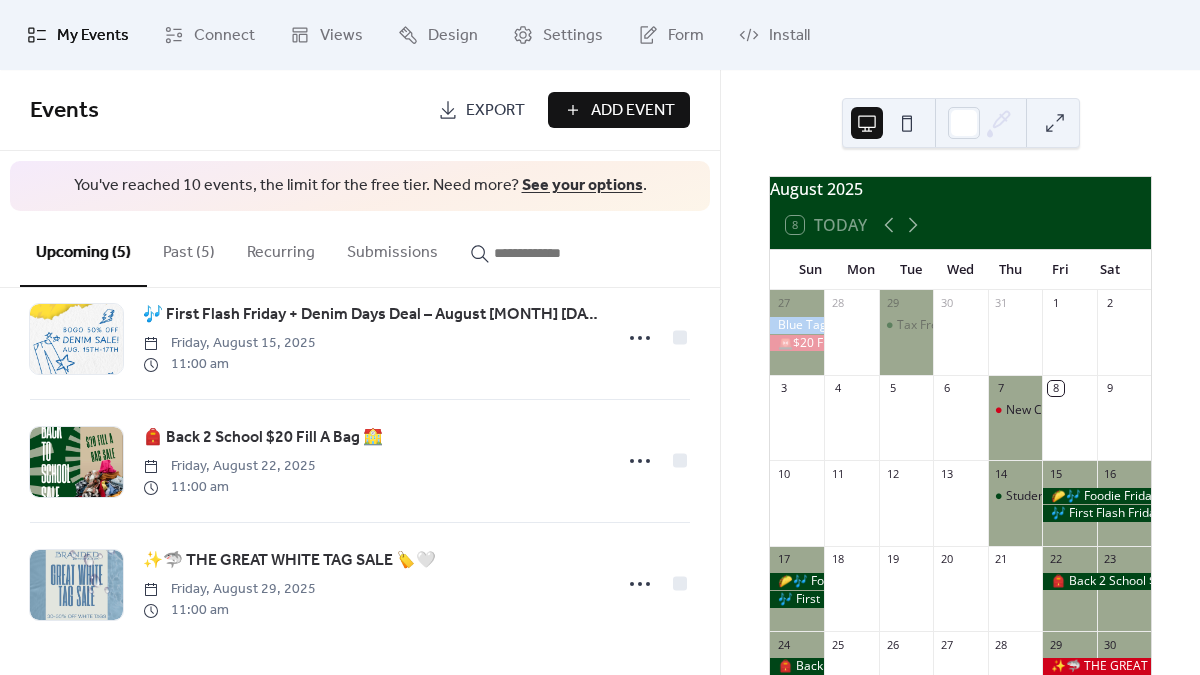 scroll, scrollTop: 0, scrollLeft: 0, axis: both 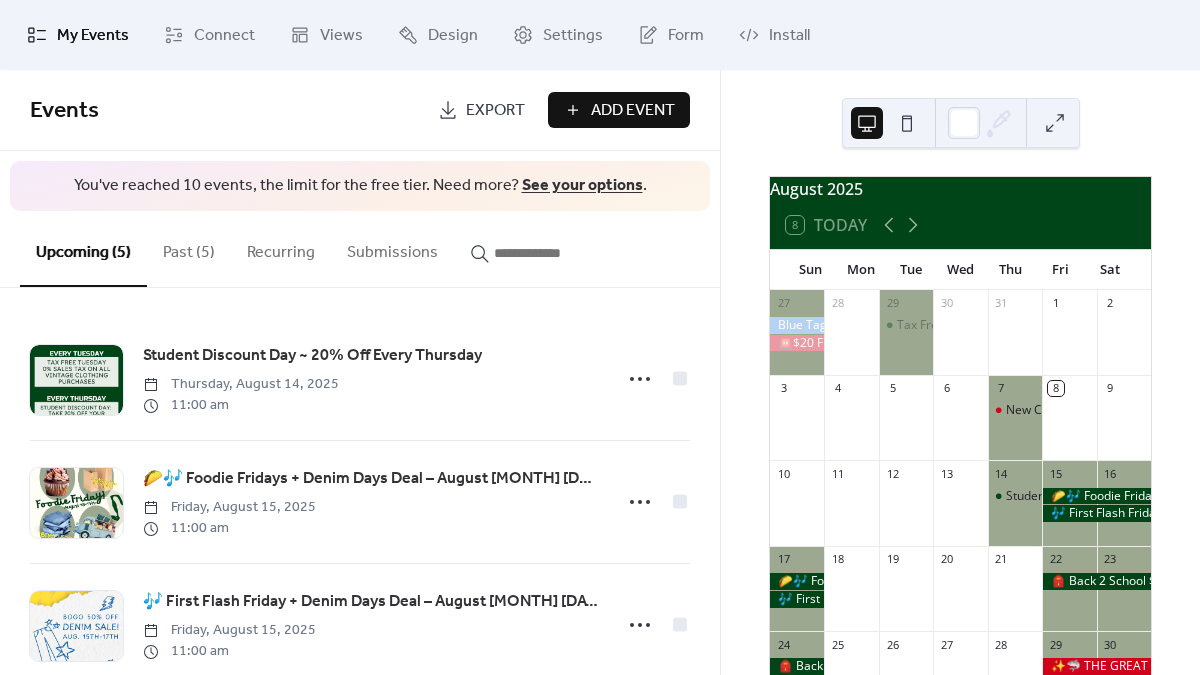 click on "Past (5)" at bounding box center (189, 248) 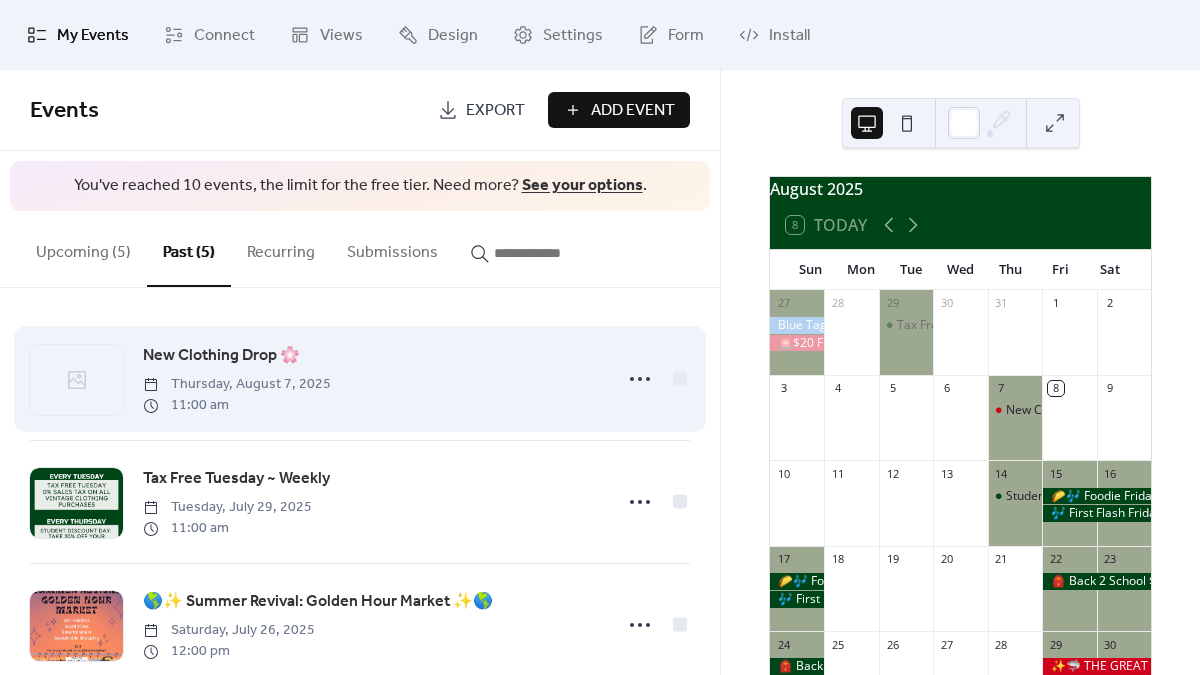 click on "11:00 am" at bounding box center (237, 405) 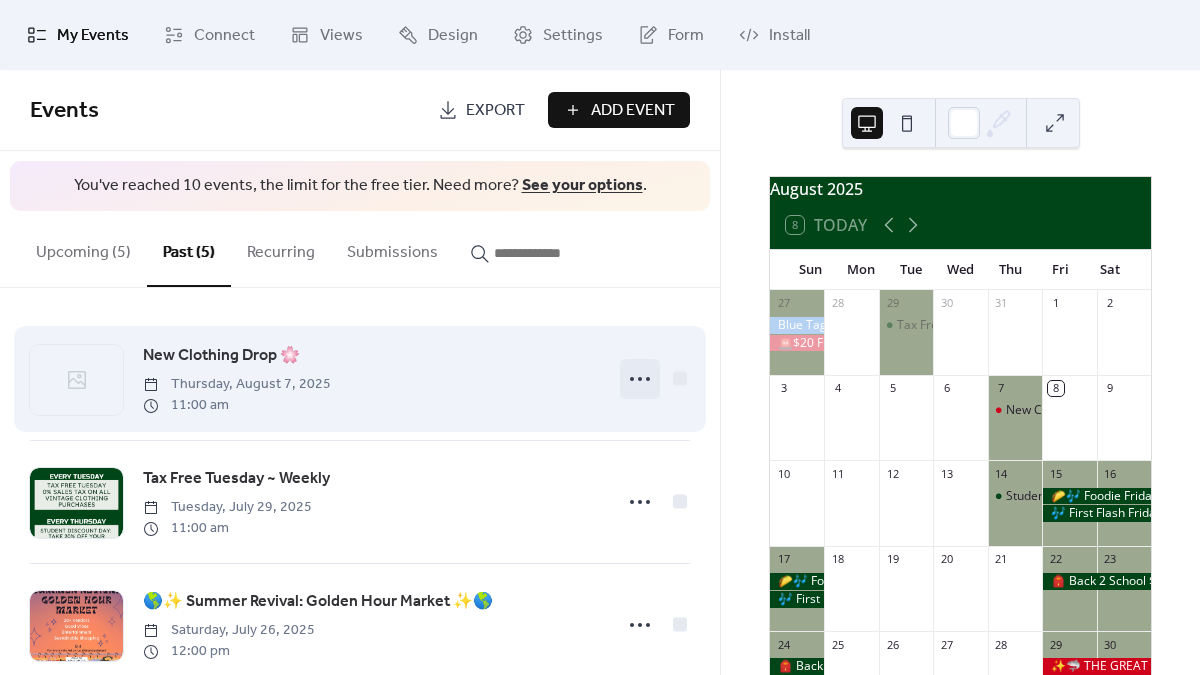 click 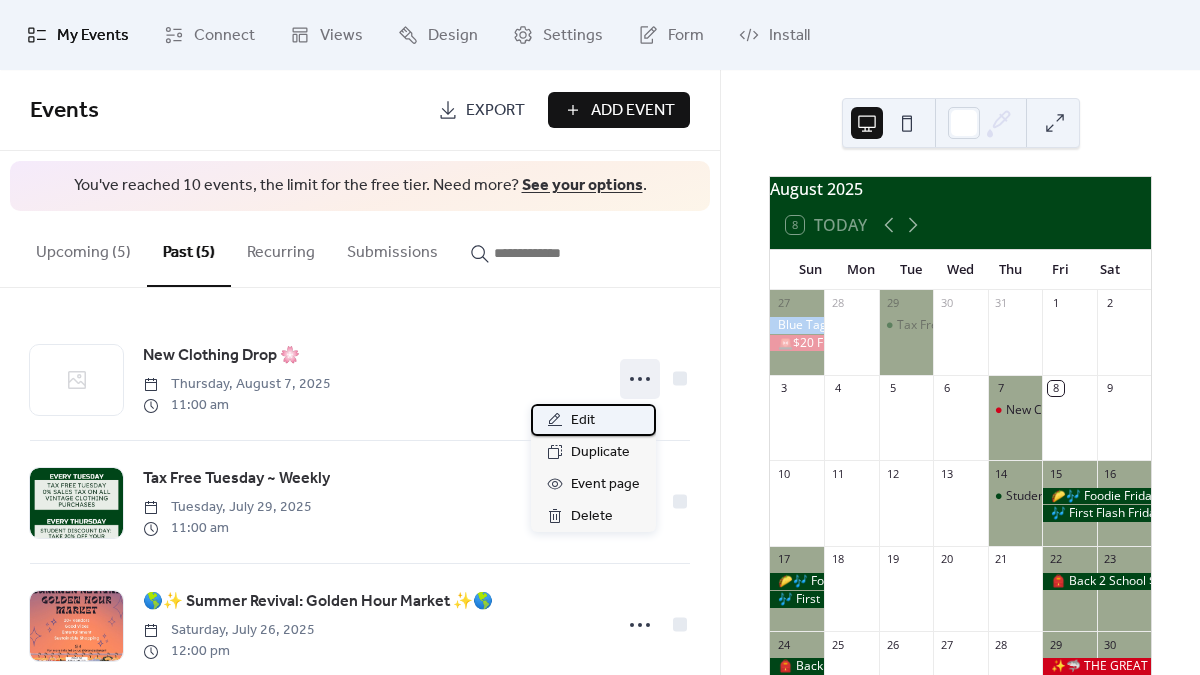 click on "Edit" at bounding box center (593, 420) 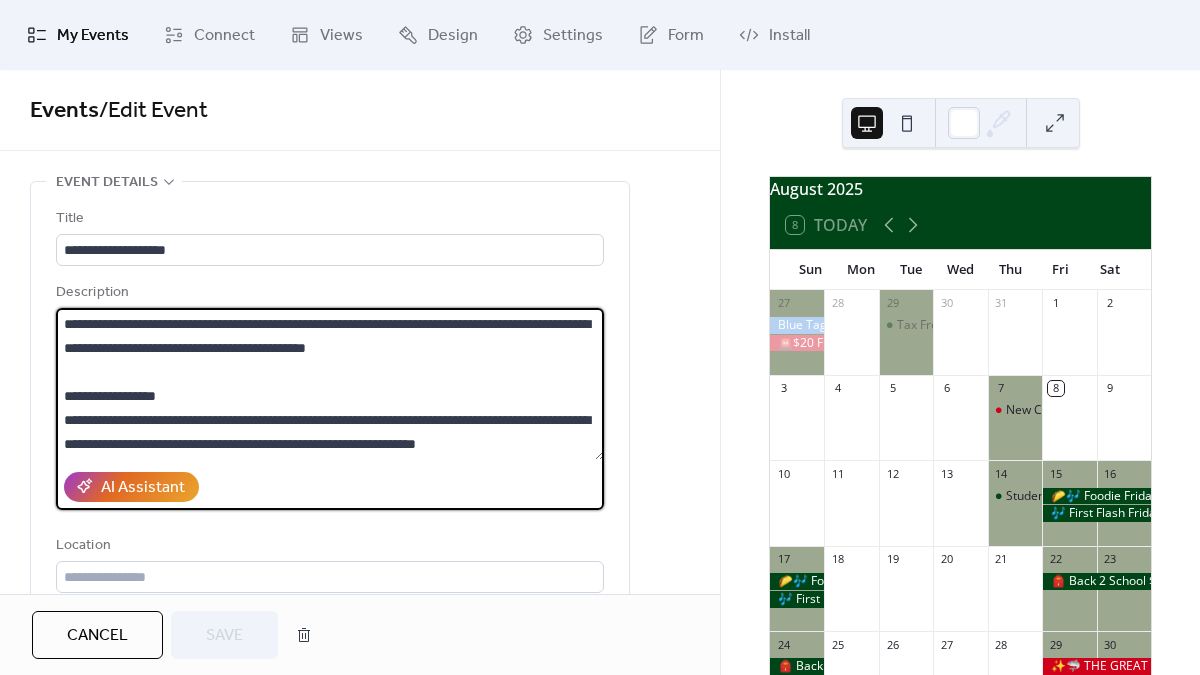 click on "**********" at bounding box center [330, 384] 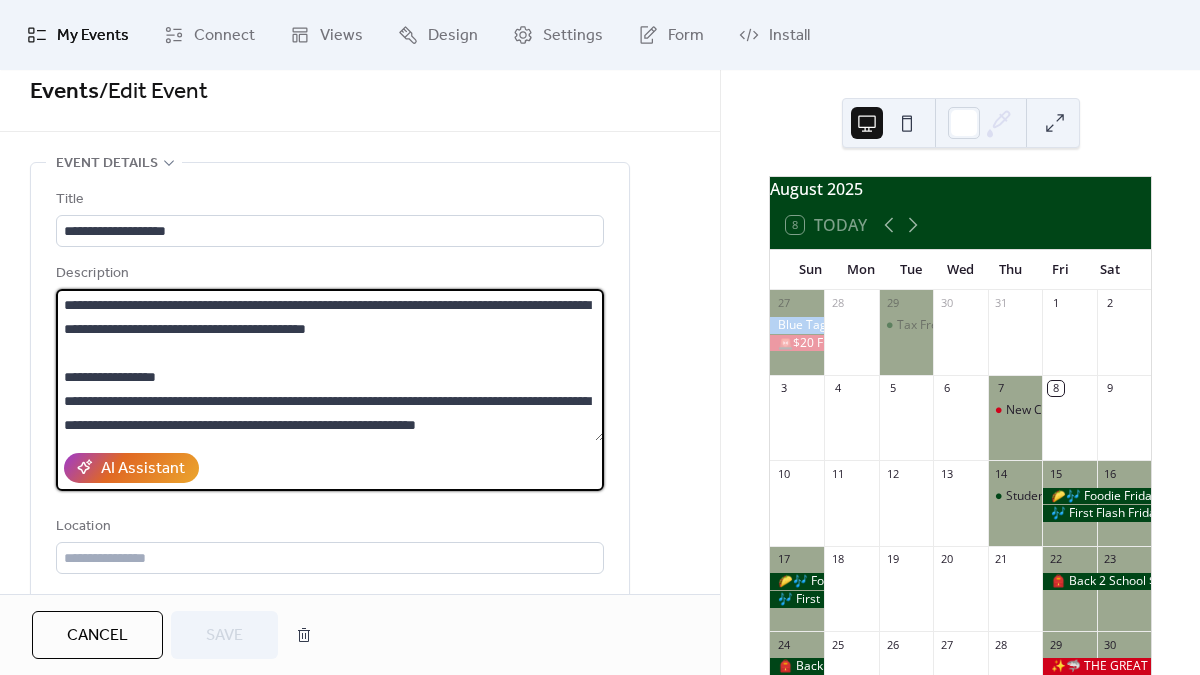 scroll, scrollTop: 21, scrollLeft: 0, axis: vertical 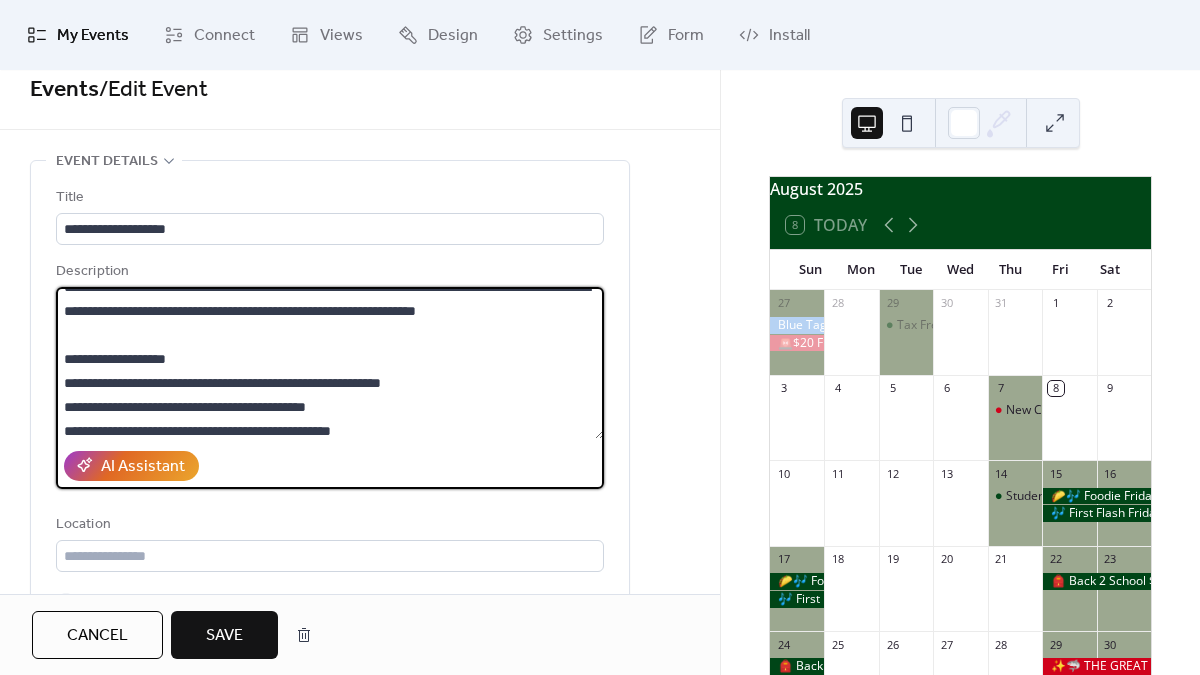 click on "**********" at bounding box center (330, 363) 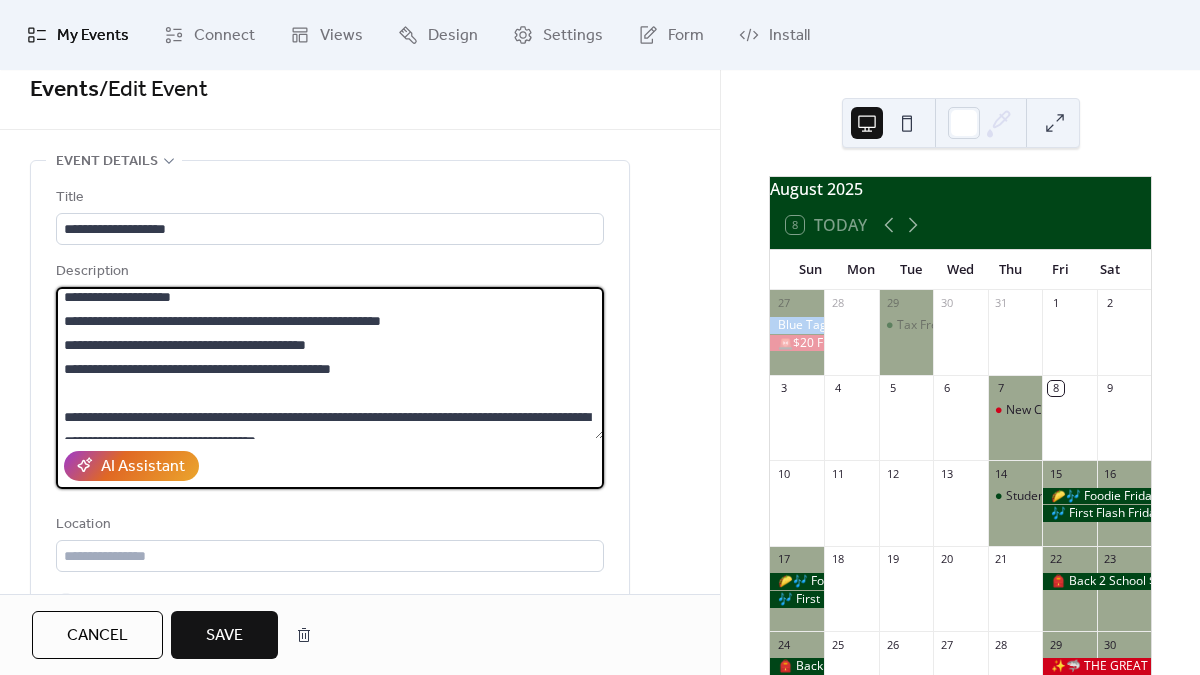 scroll, scrollTop: 185, scrollLeft: 0, axis: vertical 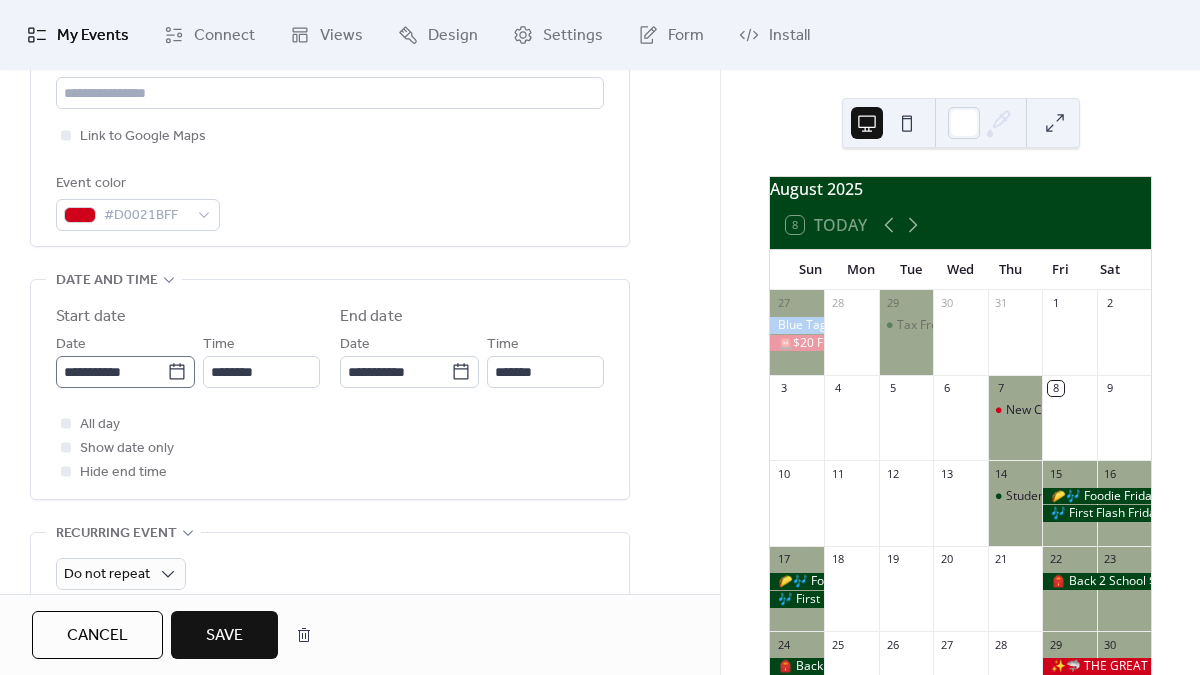 type on "**********" 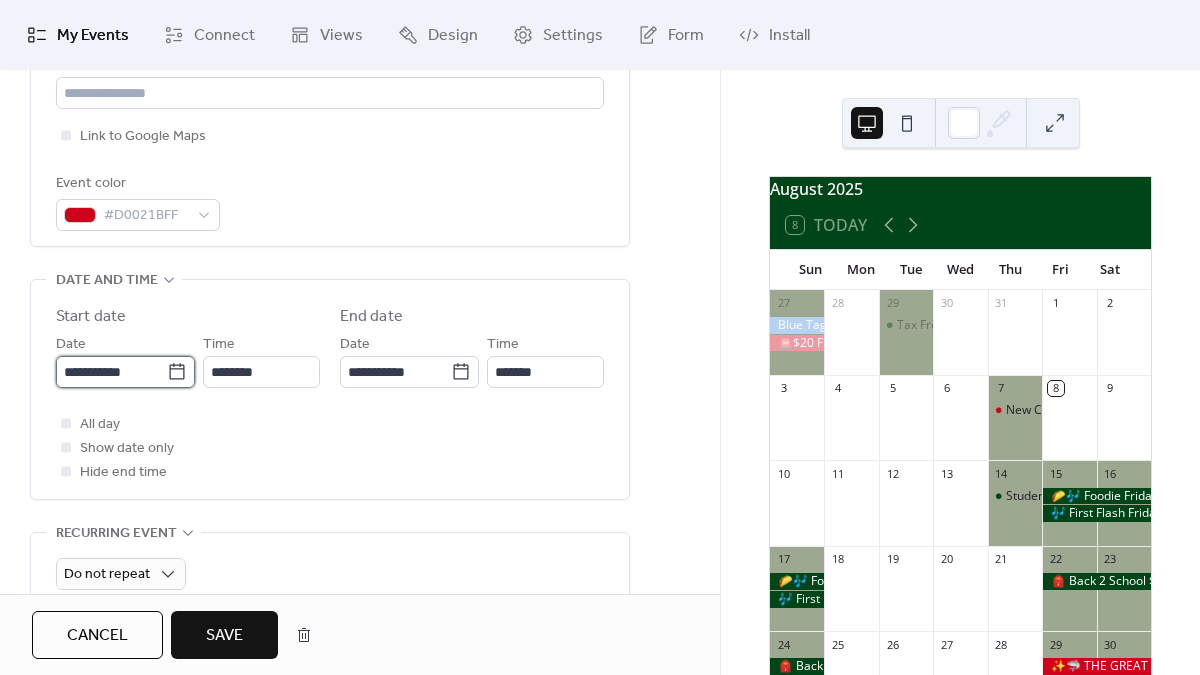 click on "**********" at bounding box center (111, 372) 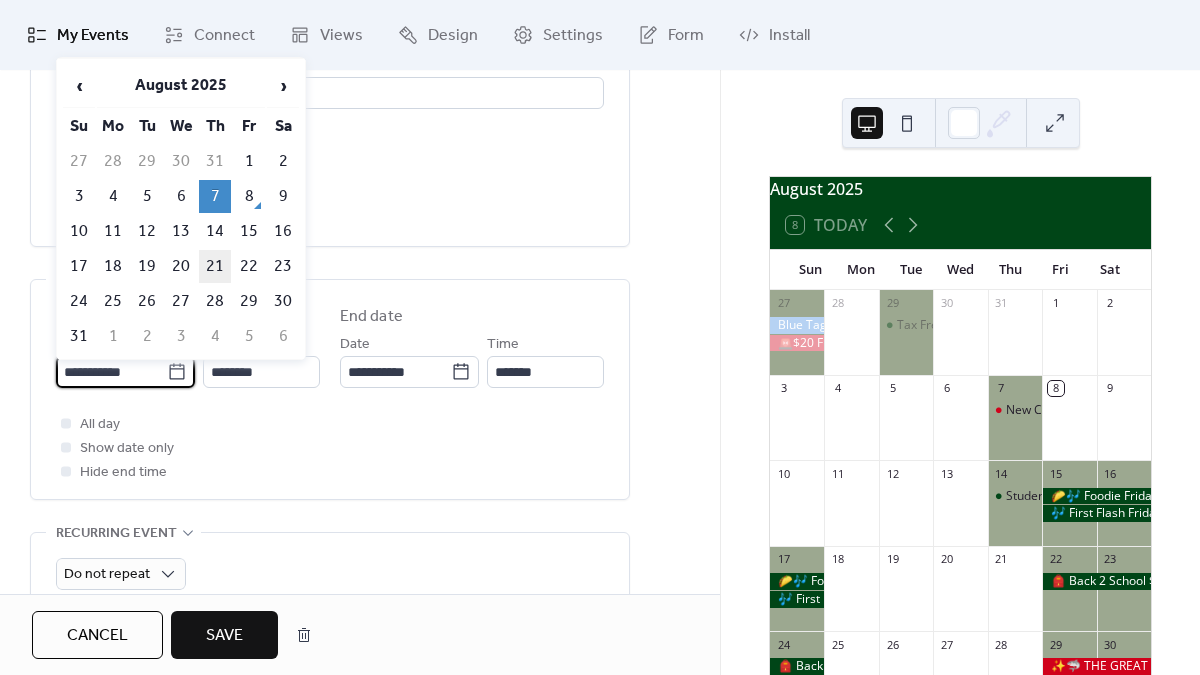 click on "21" at bounding box center [215, 266] 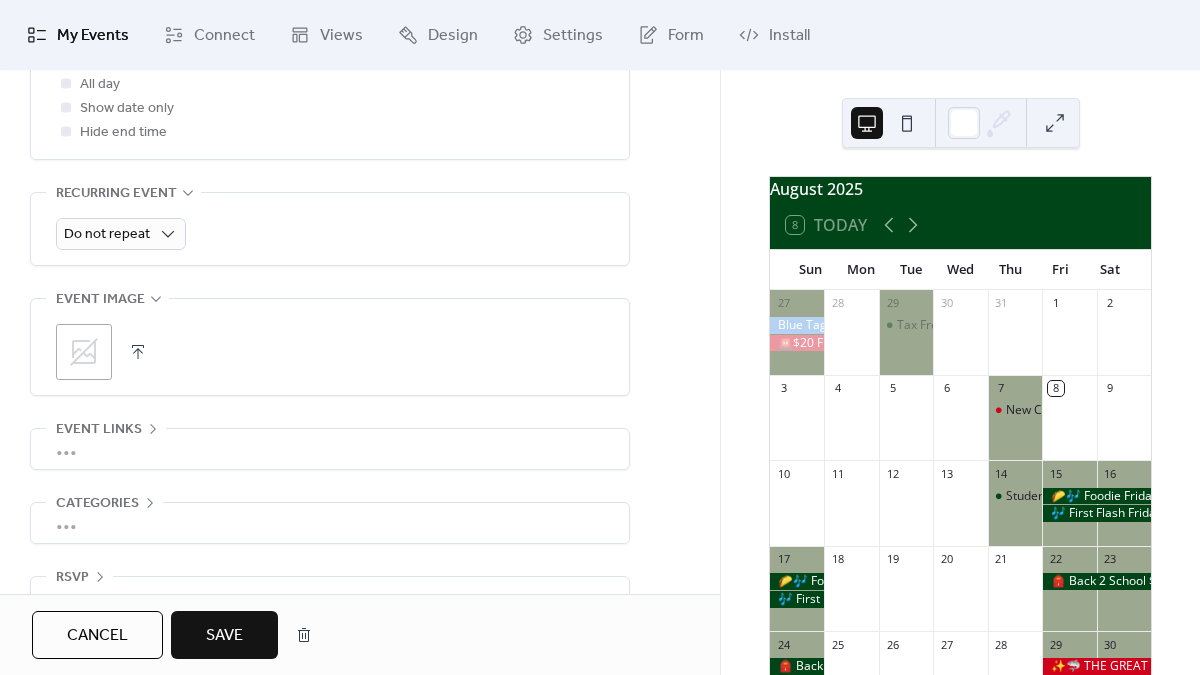 scroll, scrollTop: 825, scrollLeft: 0, axis: vertical 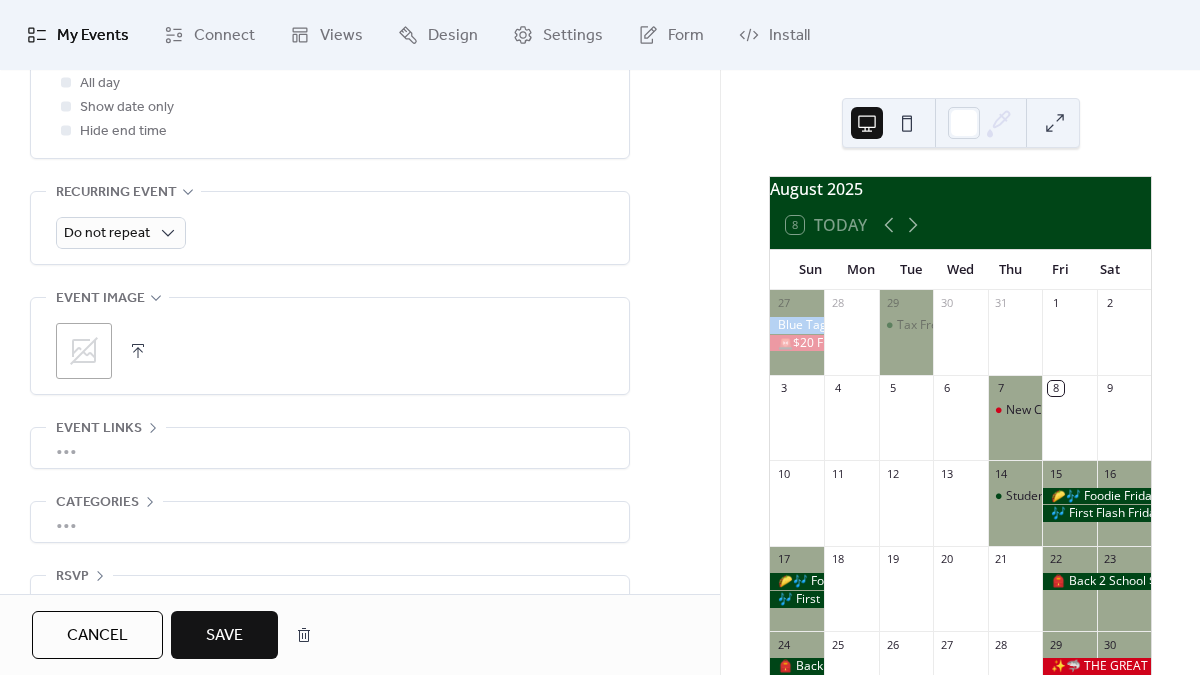 click on "Save" at bounding box center [224, 636] 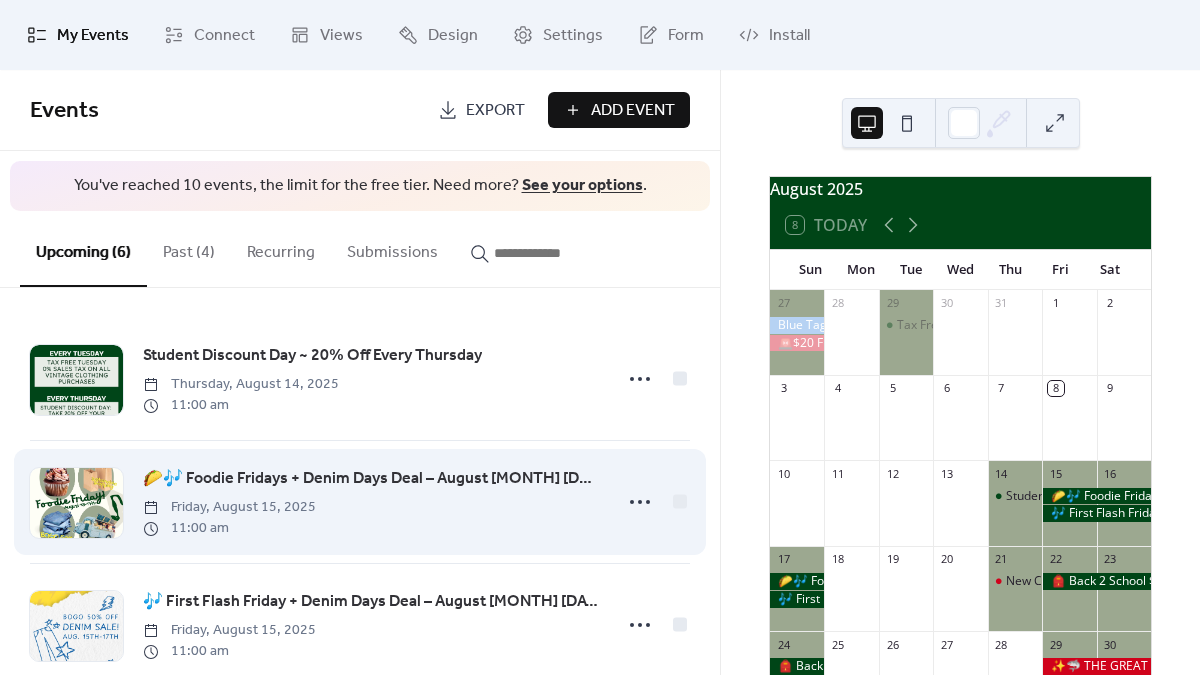 scroll, scrollTop: 1, scrollLeft: 0, axis: vertical 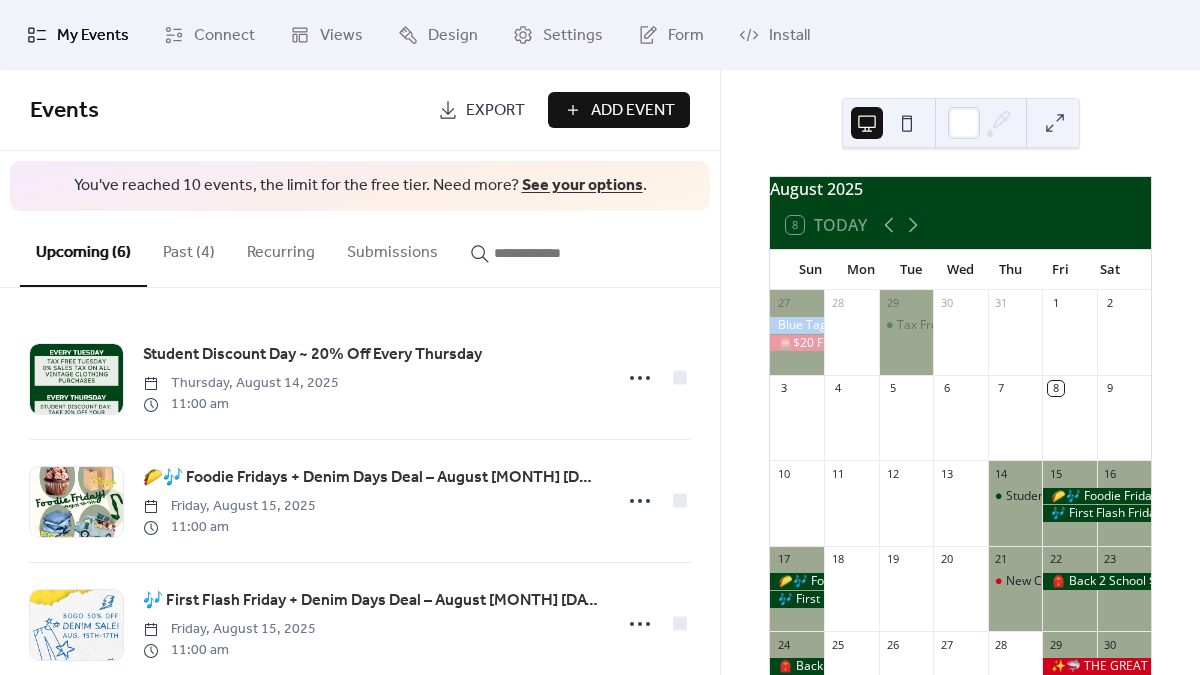 click on "Past (4)" at bounding box center [189, 248] 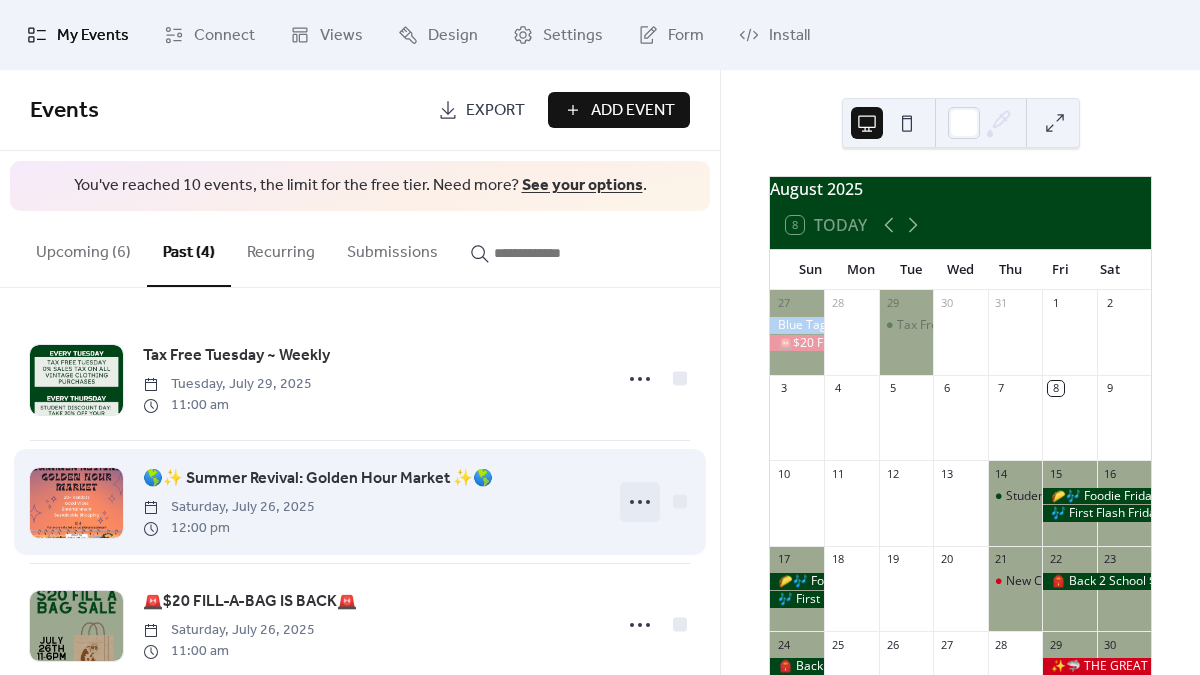 click at bounding box center [640, 502] 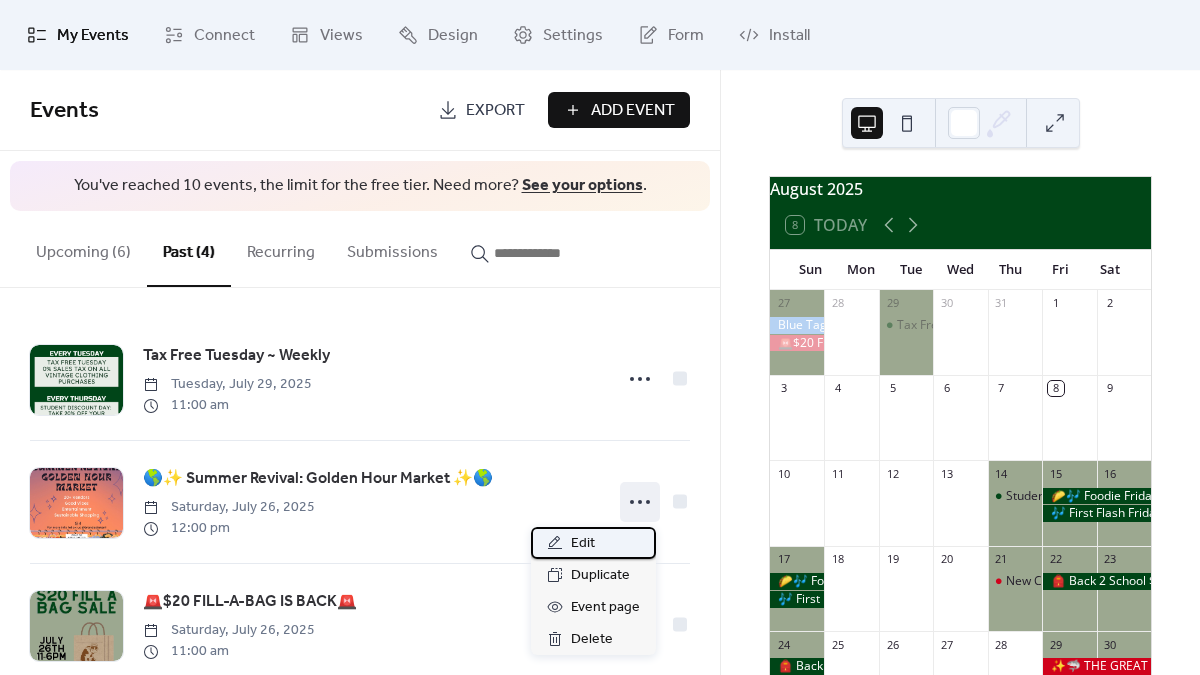 click on "Edit" at bounding box center (583, 544) 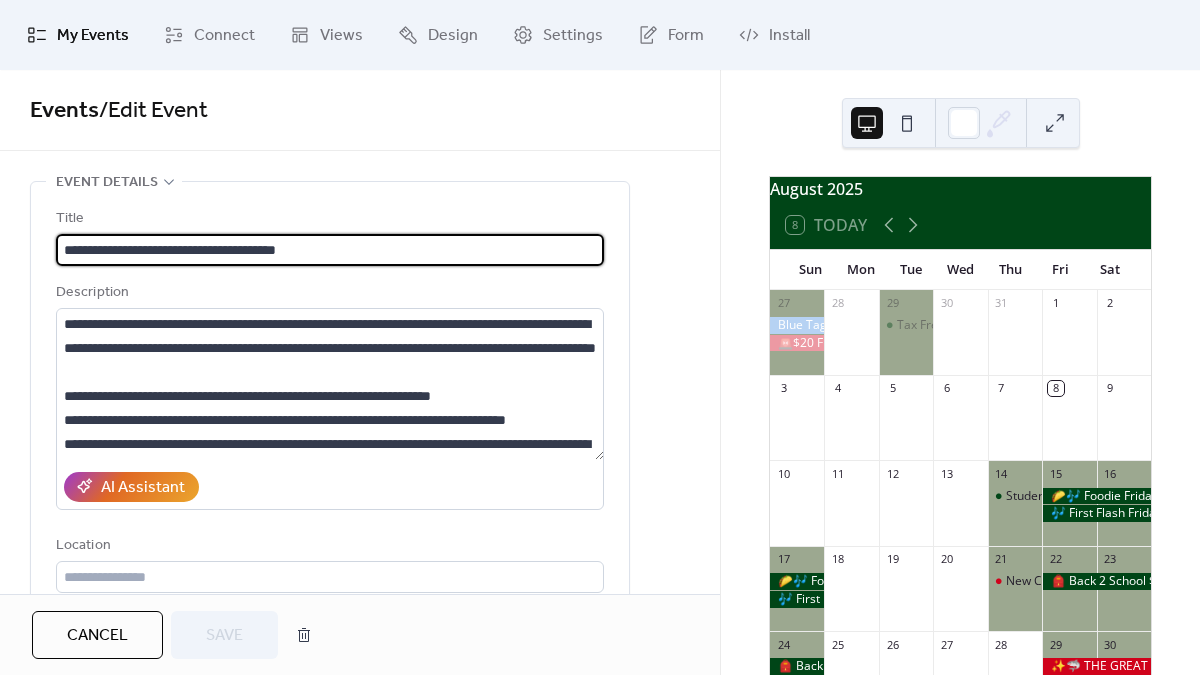 click on "**********" at bounding box center [330, 250] 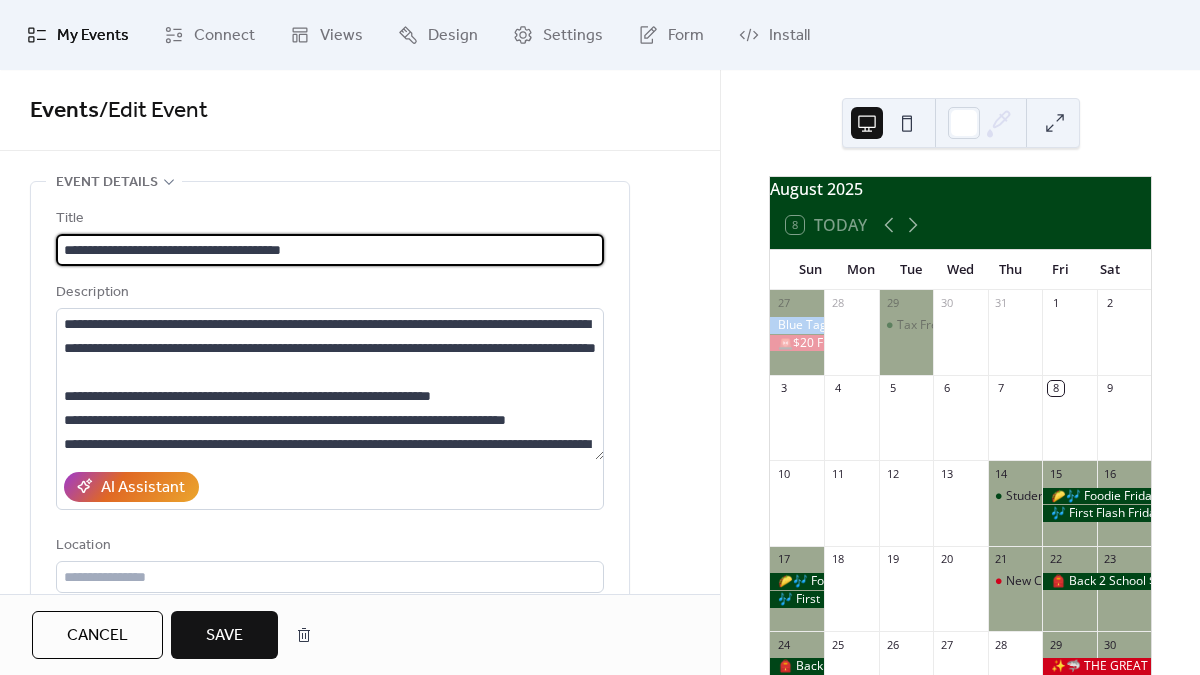 click on "**********" at bounding box center (330, 250) 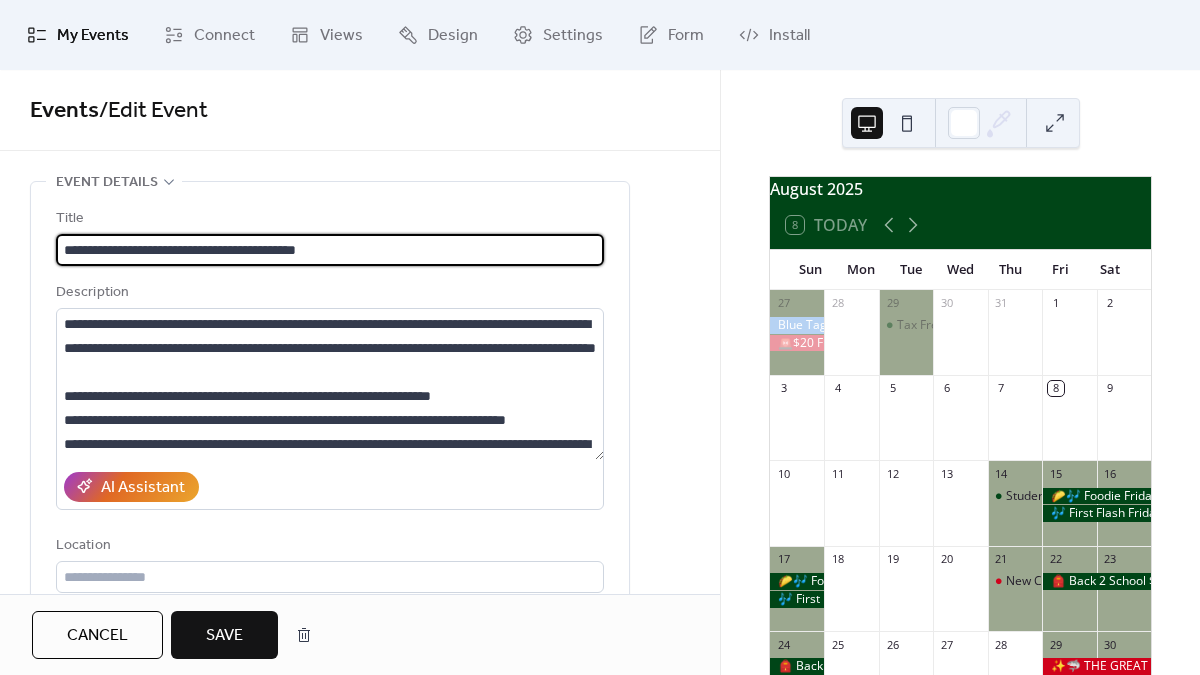 click on "**********" at bounding box center [330, 250] 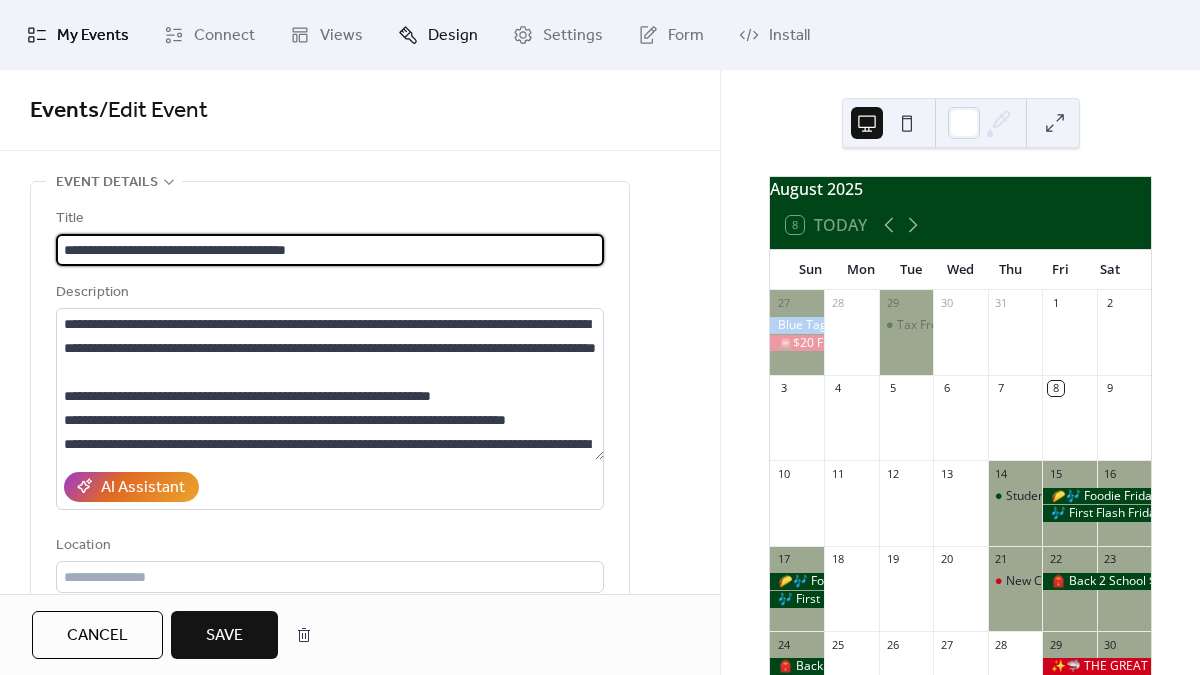 type on "**********" 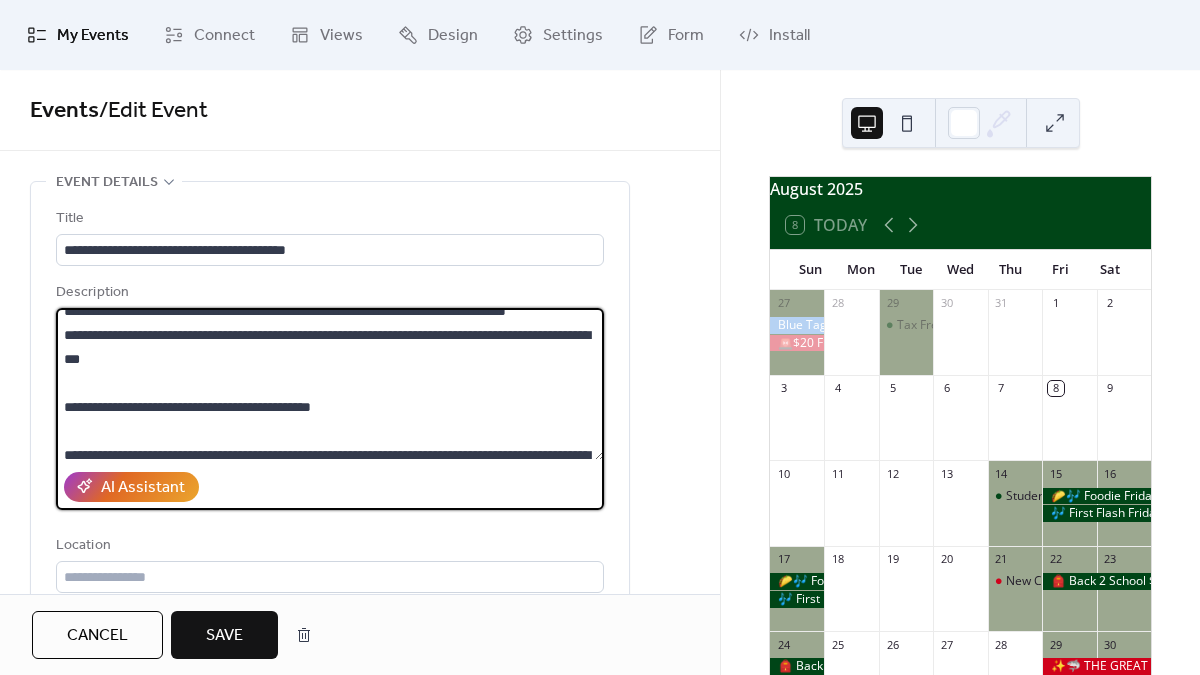 scroll, scrollTop: 240, scrollLeft: 0, axis: vertical 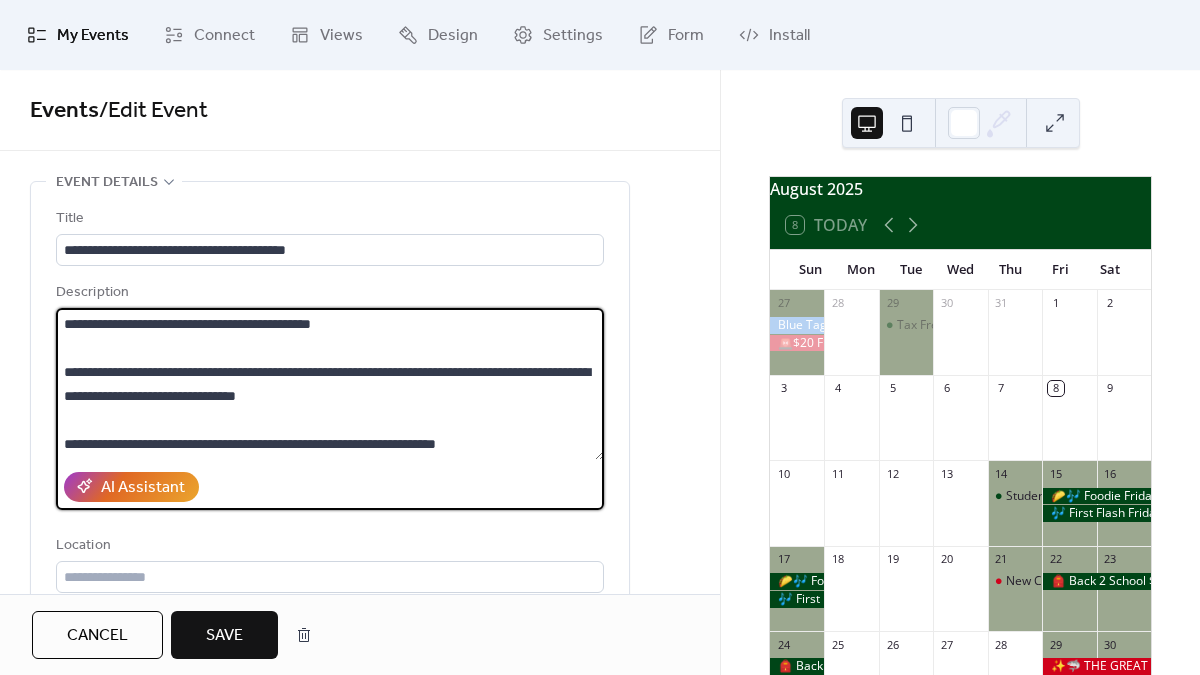 drag, startPoint x: 66, startPoint y: 328, endPoint x: 379, endPoint y: 495, distance: 354.7647 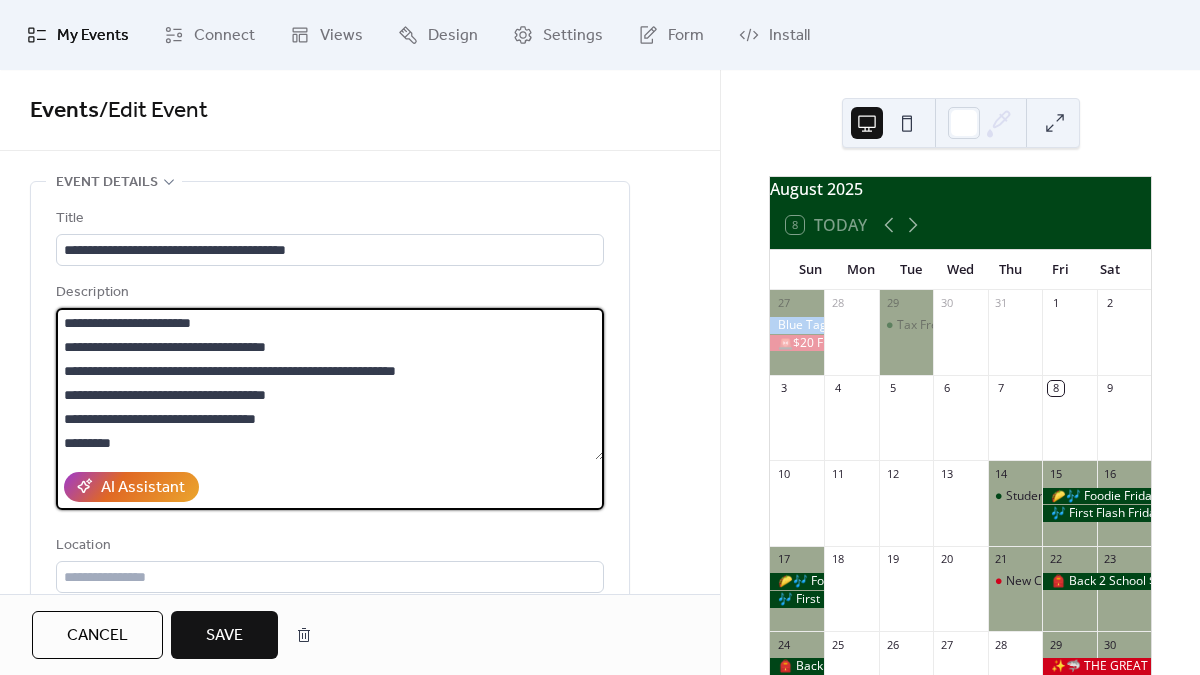 scroll, scrollTop: 0, scrollLeft: 0, axis: both 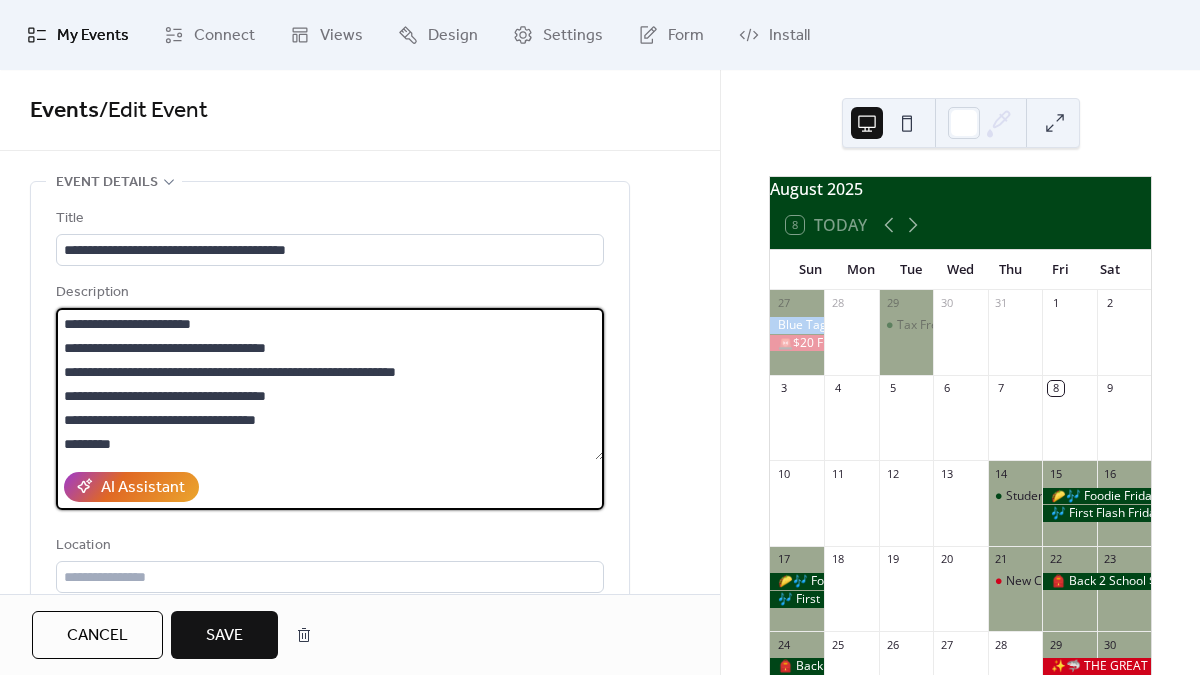 click on "**********" at bounding box center [330, 384] 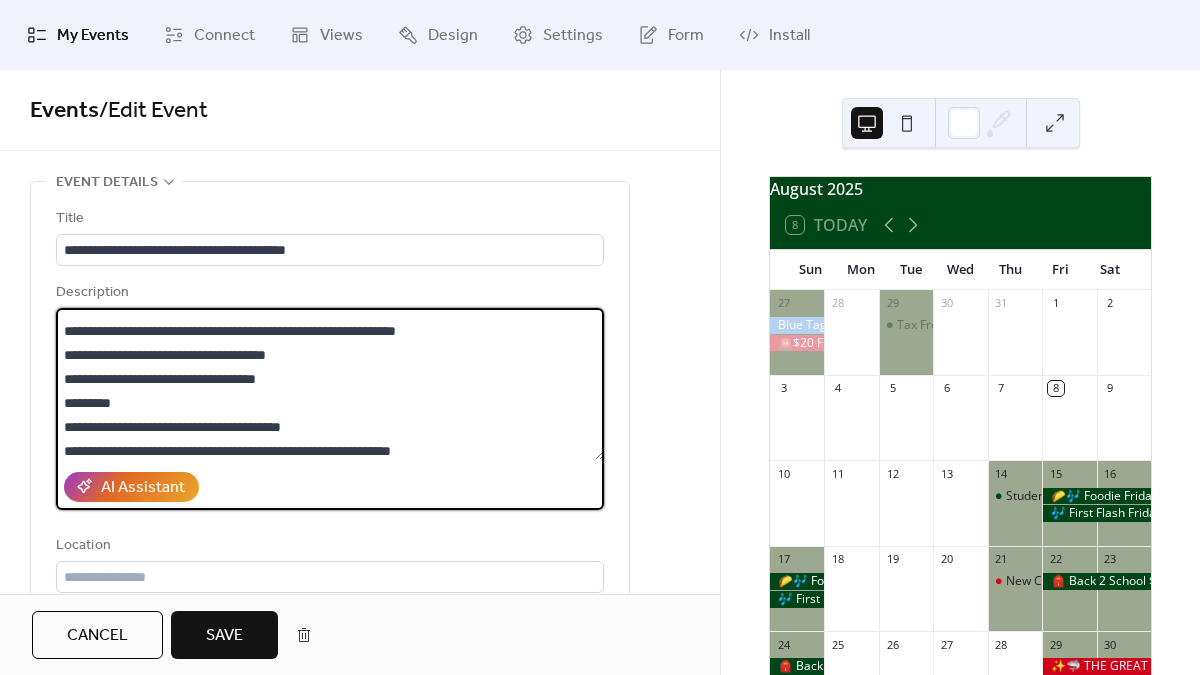 scroll, scrollTop: 68, scrollLeft: 0, axis: vertical 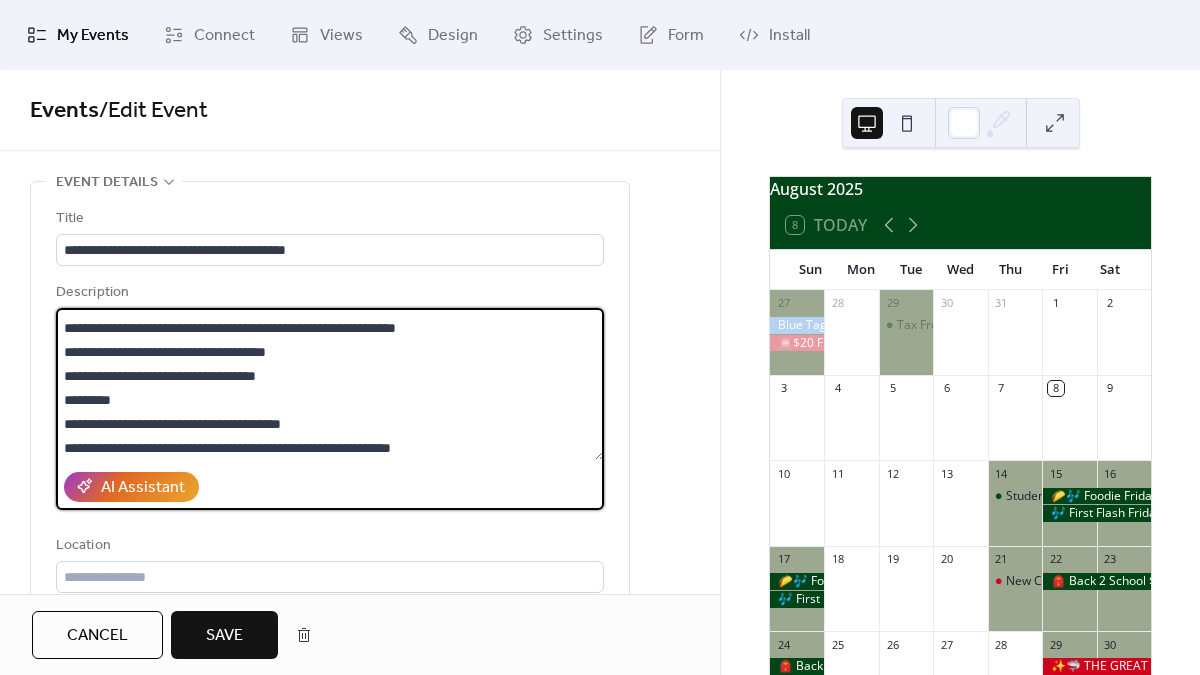 click on "**********" at bounding box center (330, 384) 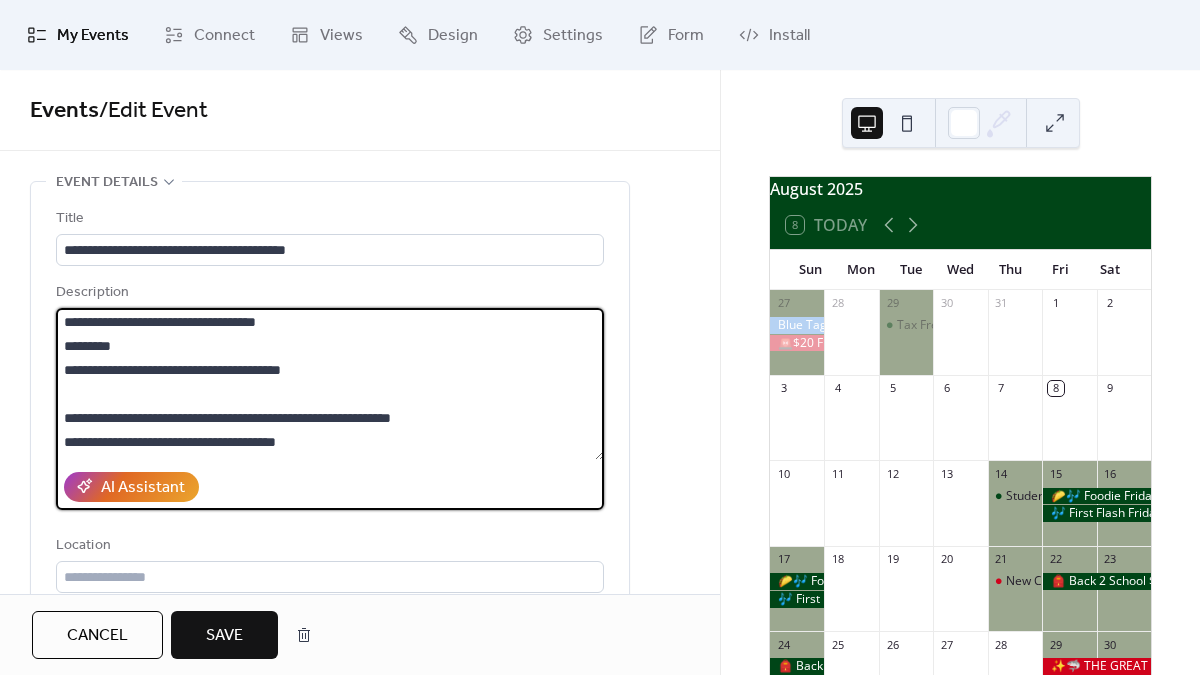 scroll, scrollTop: 126, scrollLeft: 0, axis: vertical 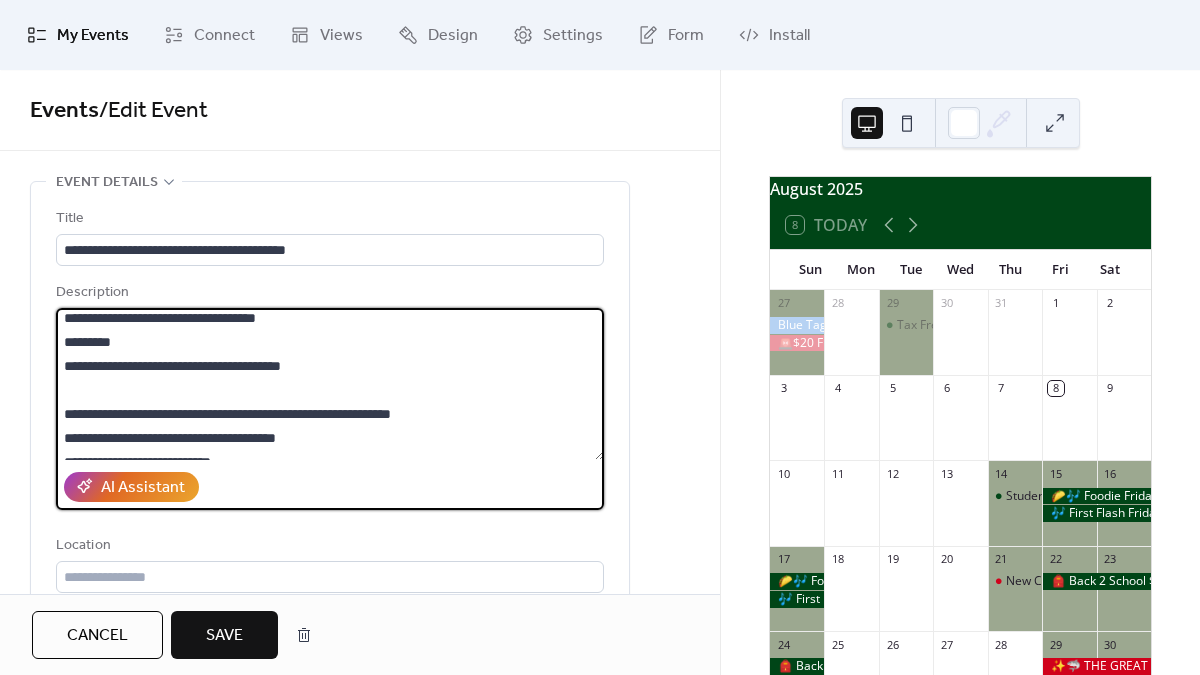 click on "**********" at bounding box center [330, 384] 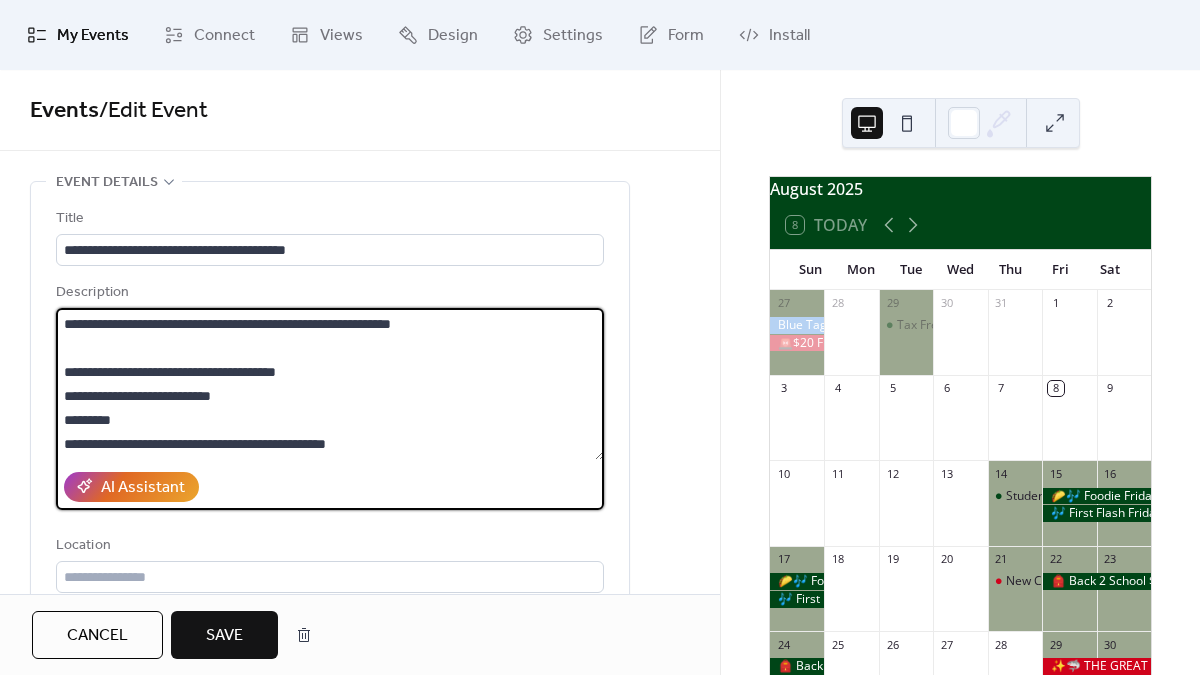 scroll, scrollTop: 240, scrollLeft: 0, axis: vertical 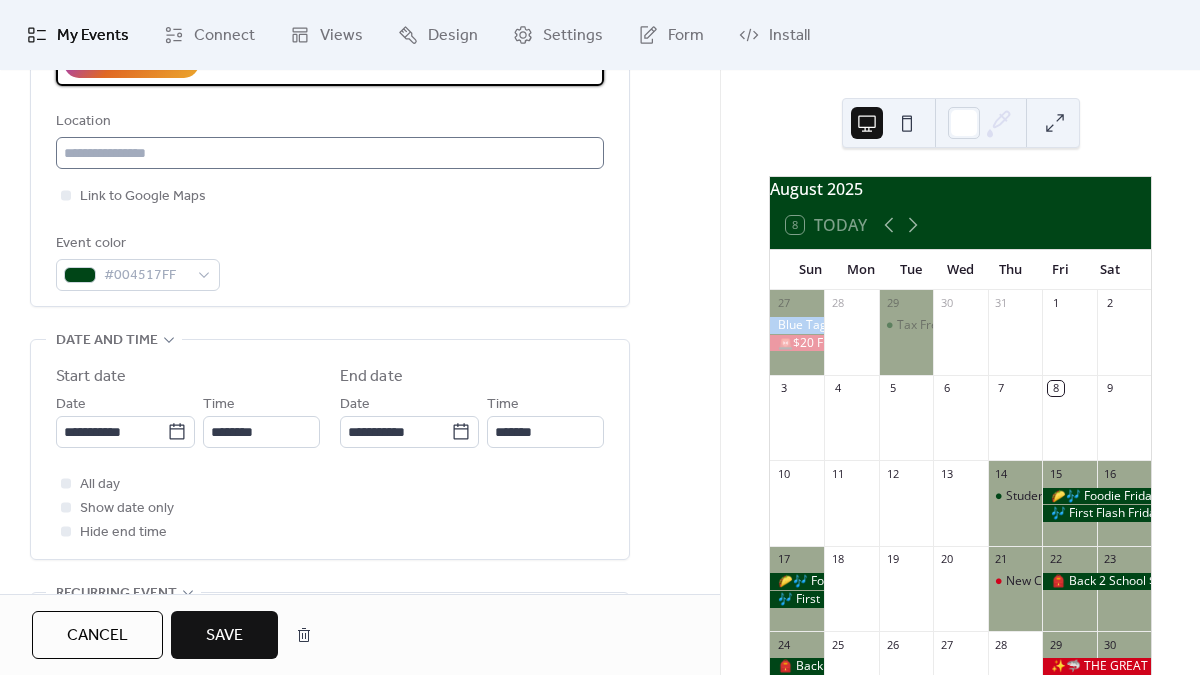 type on "**********" 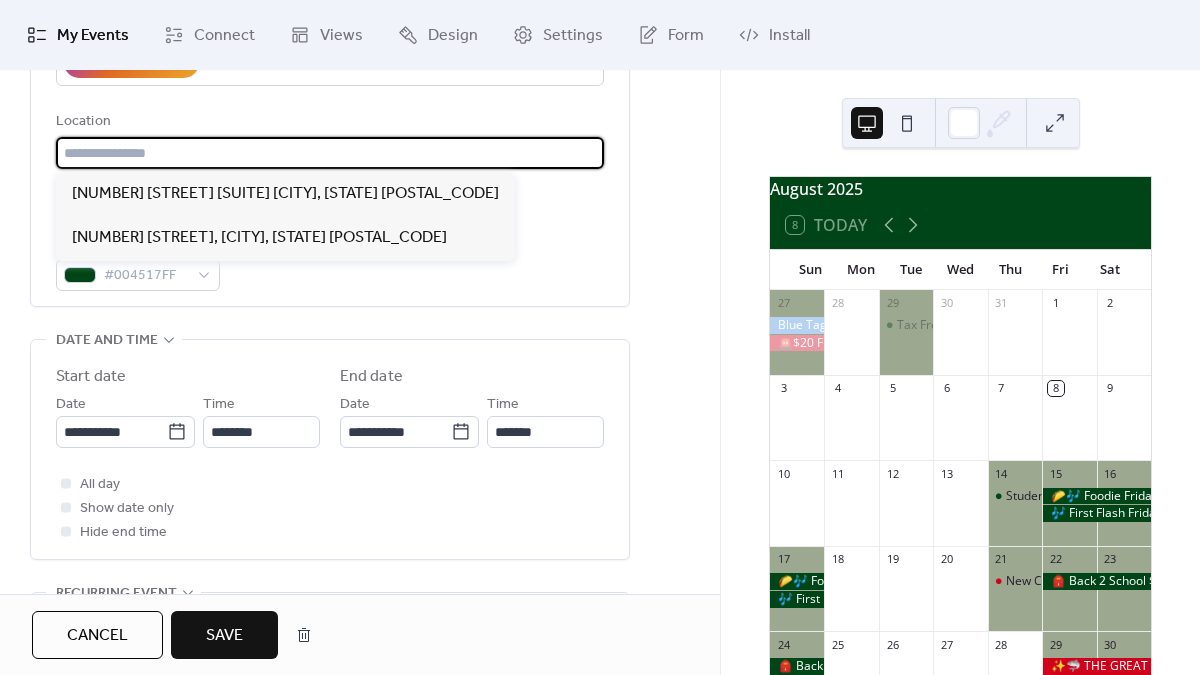 click at bounding box center [330, 153] 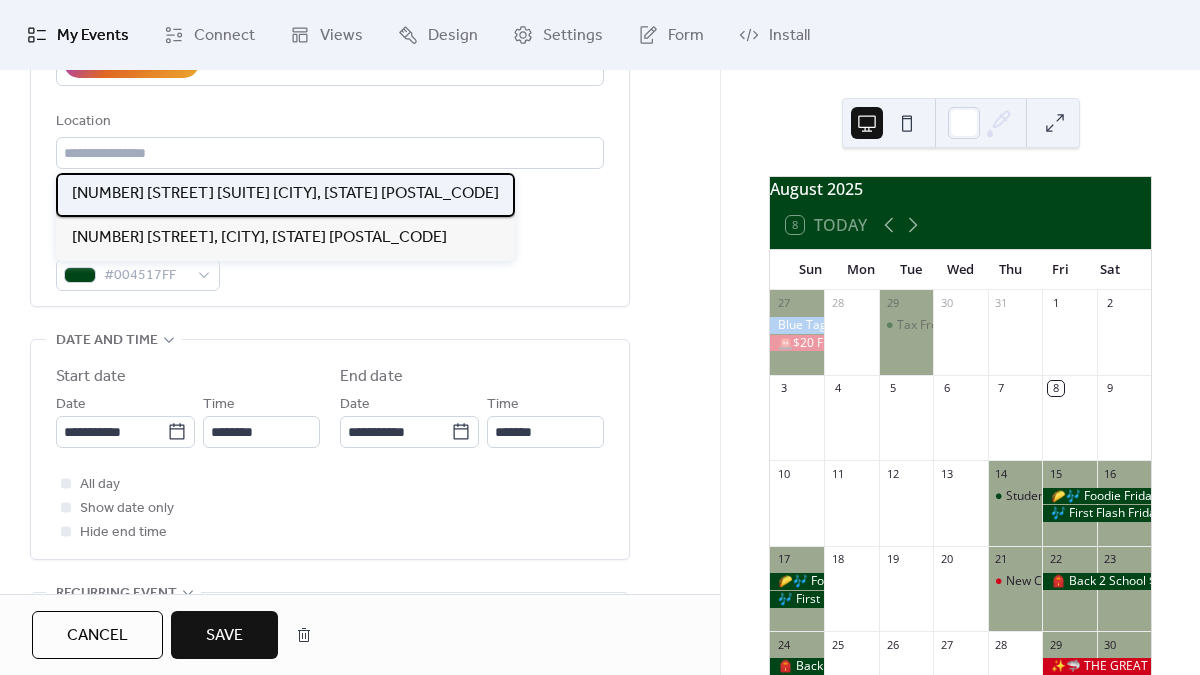 click on "[NUMBER] [STREET] [SUITE] [CITY], [STATE] [POSTAL_CODE]" at bounding box center (285, 194) 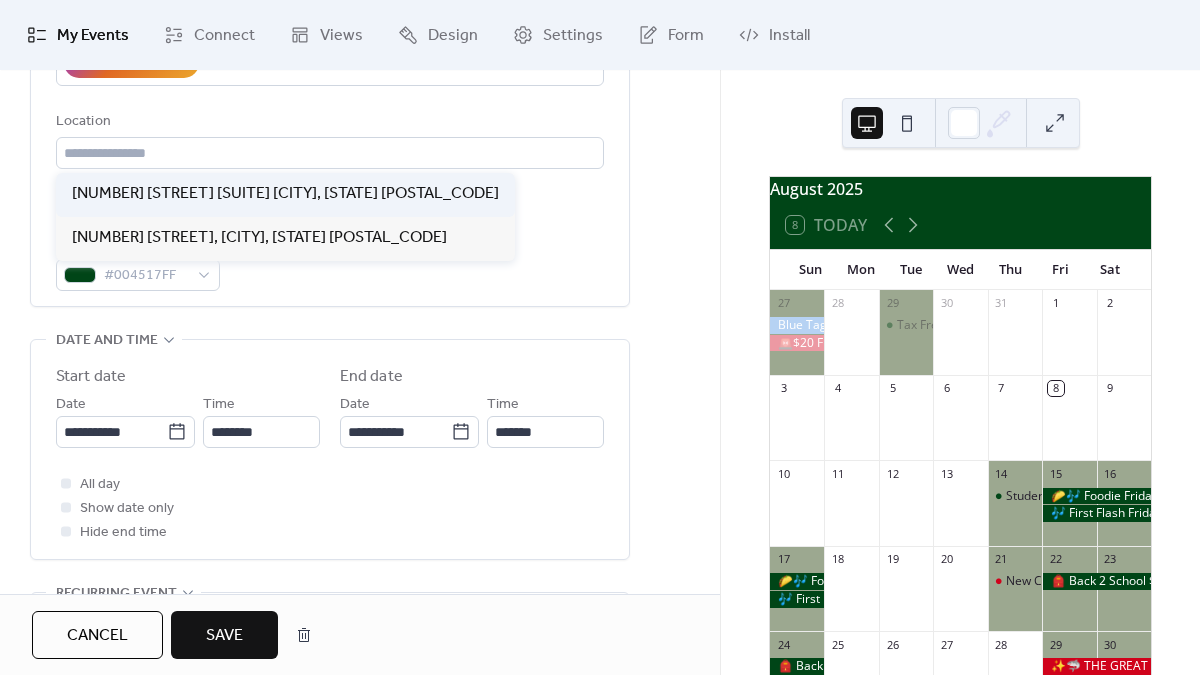 type on "**********" 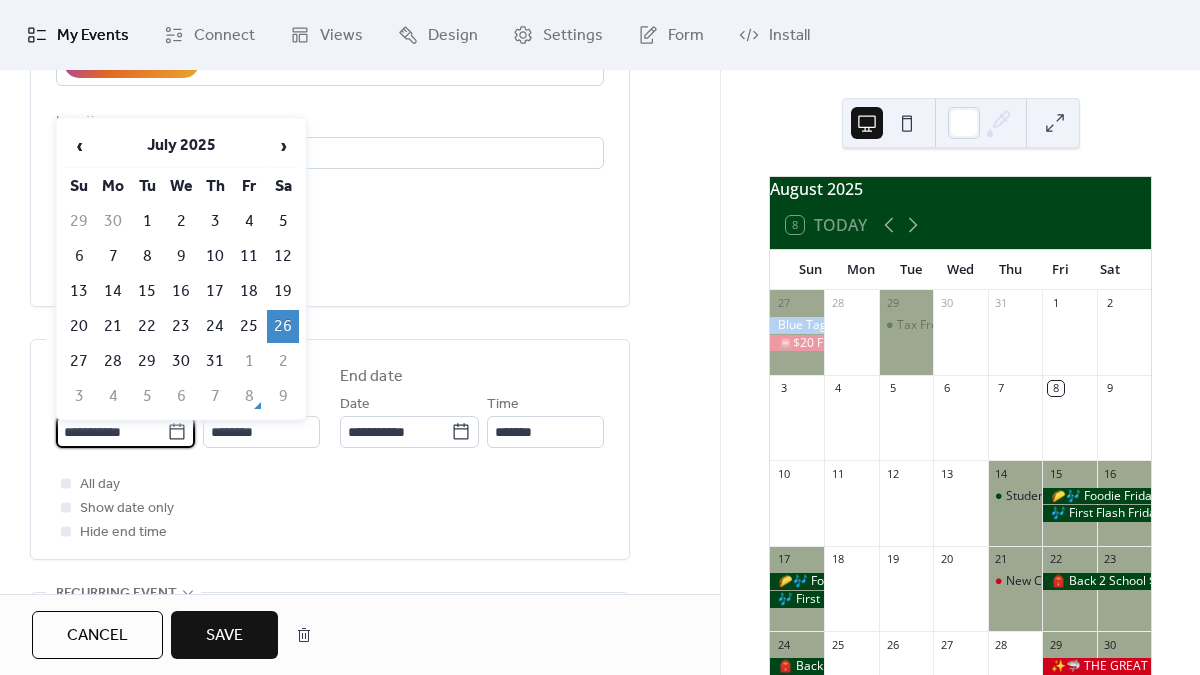 click on "**********" at bounding box center [111, 432] 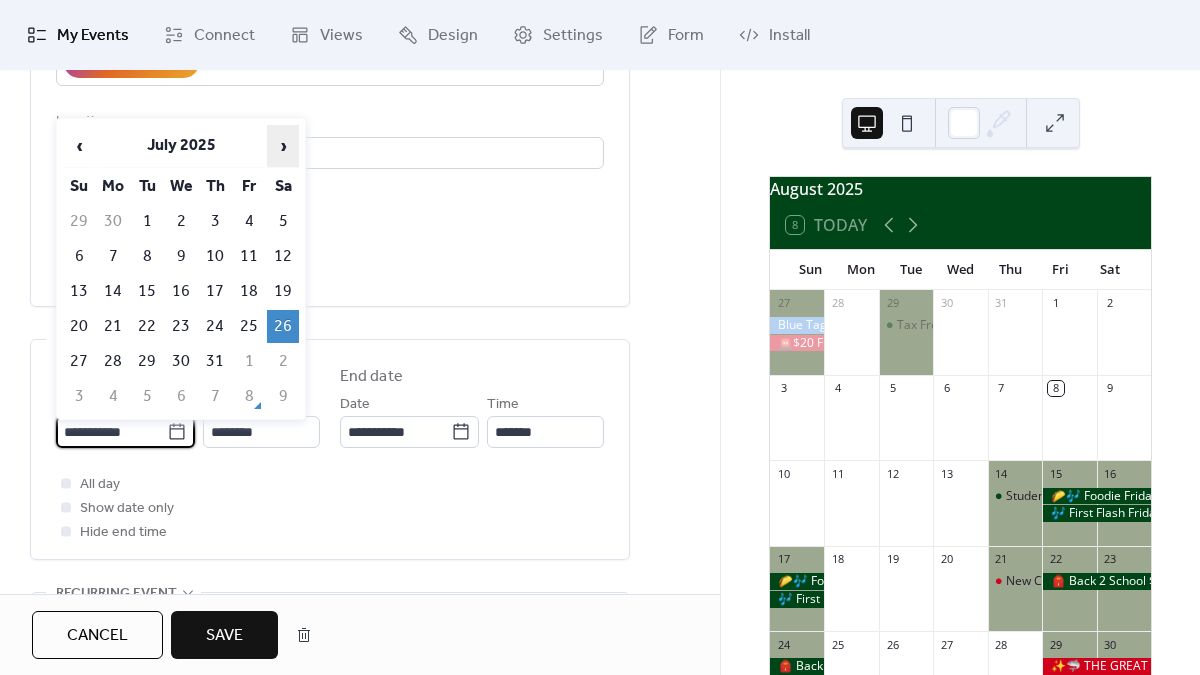 click on "›" at bounding box center (283, 146) 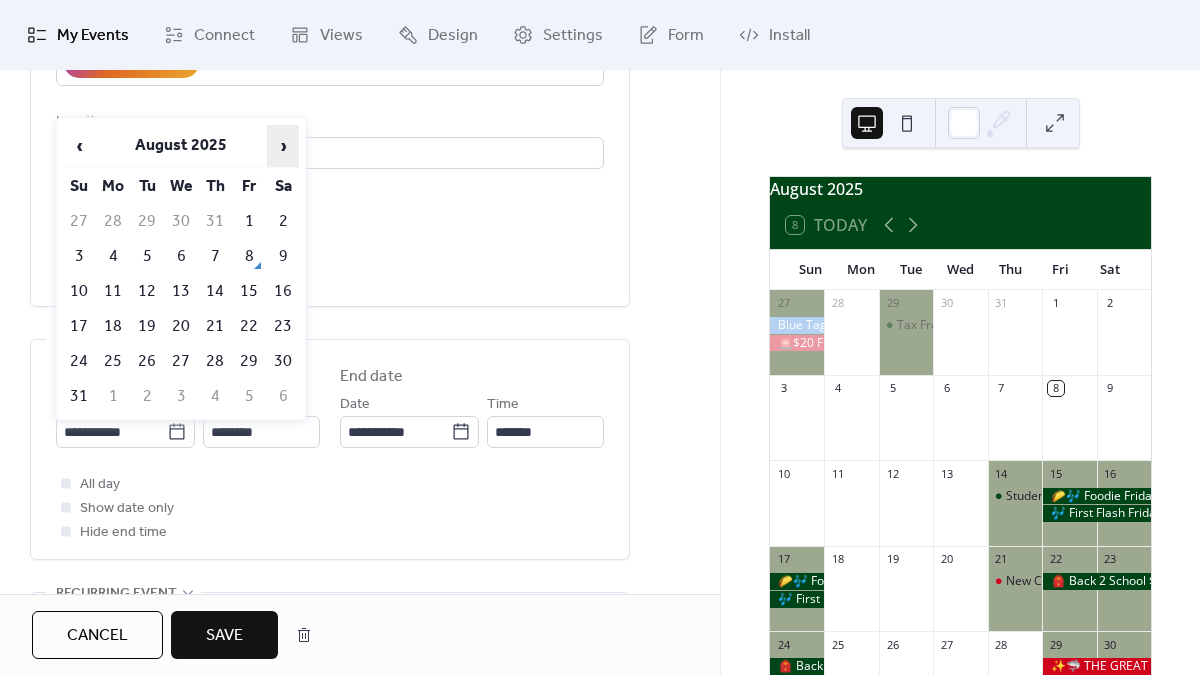 click on "›" at bounding box center [283, 146] 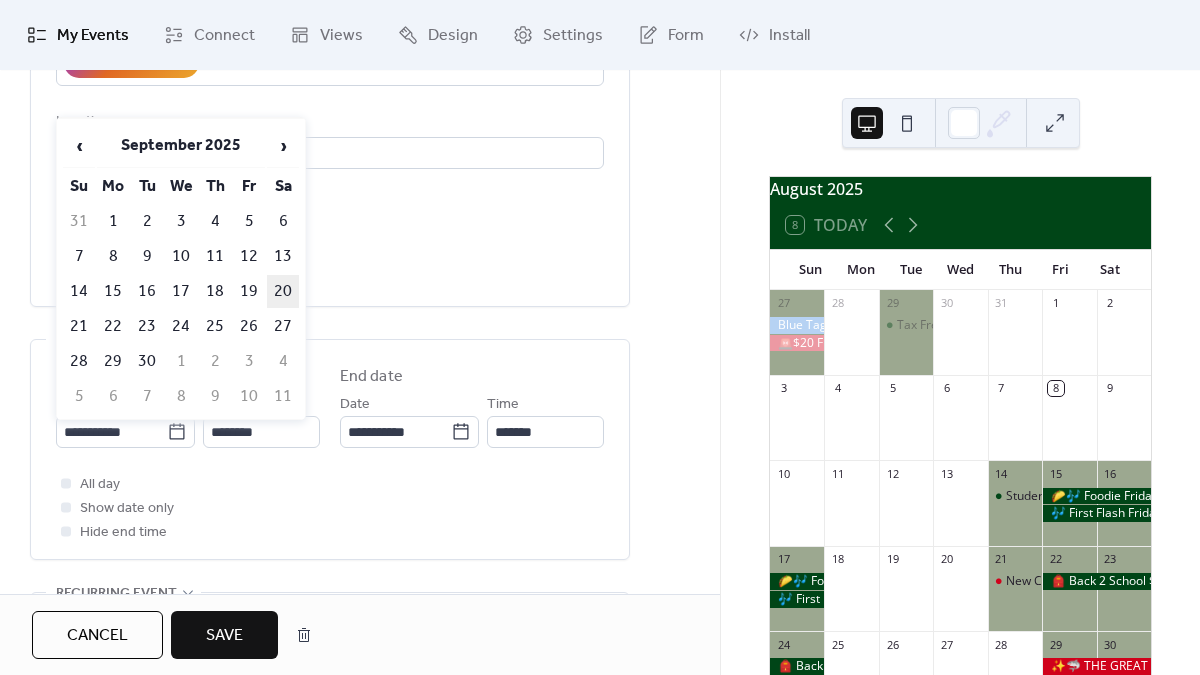 click on "20" at bounding box center [283, 291] 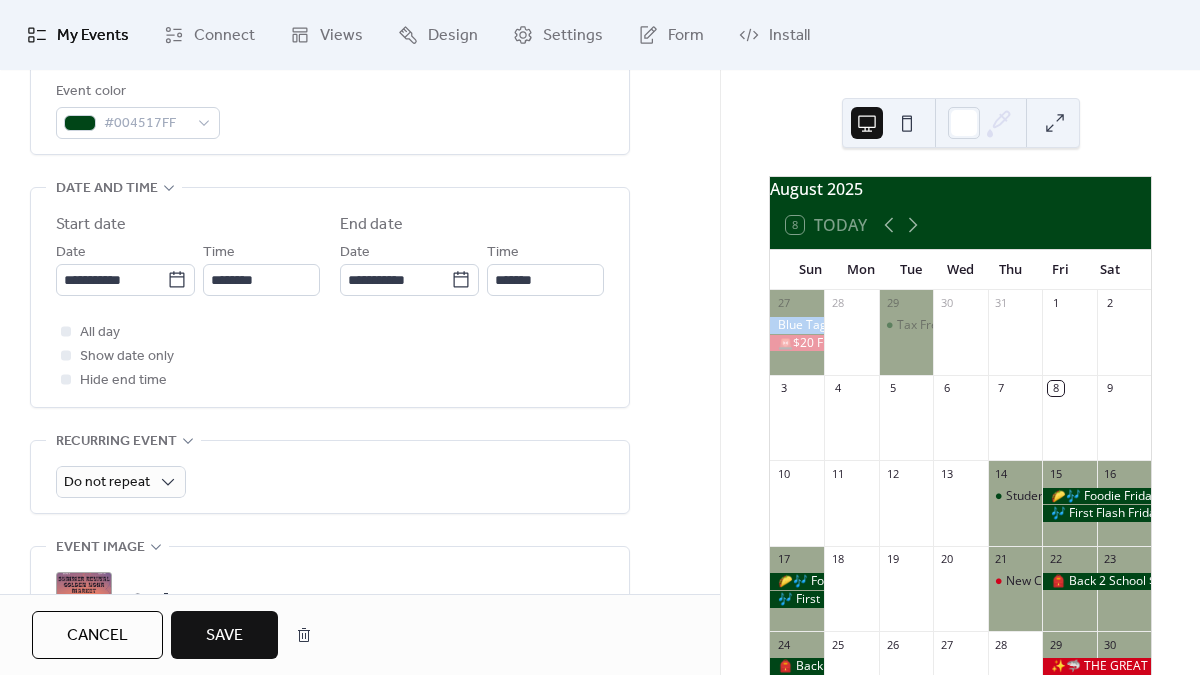 scroll, scrollTop: 583, scrollLeft: 0, axis: vertical 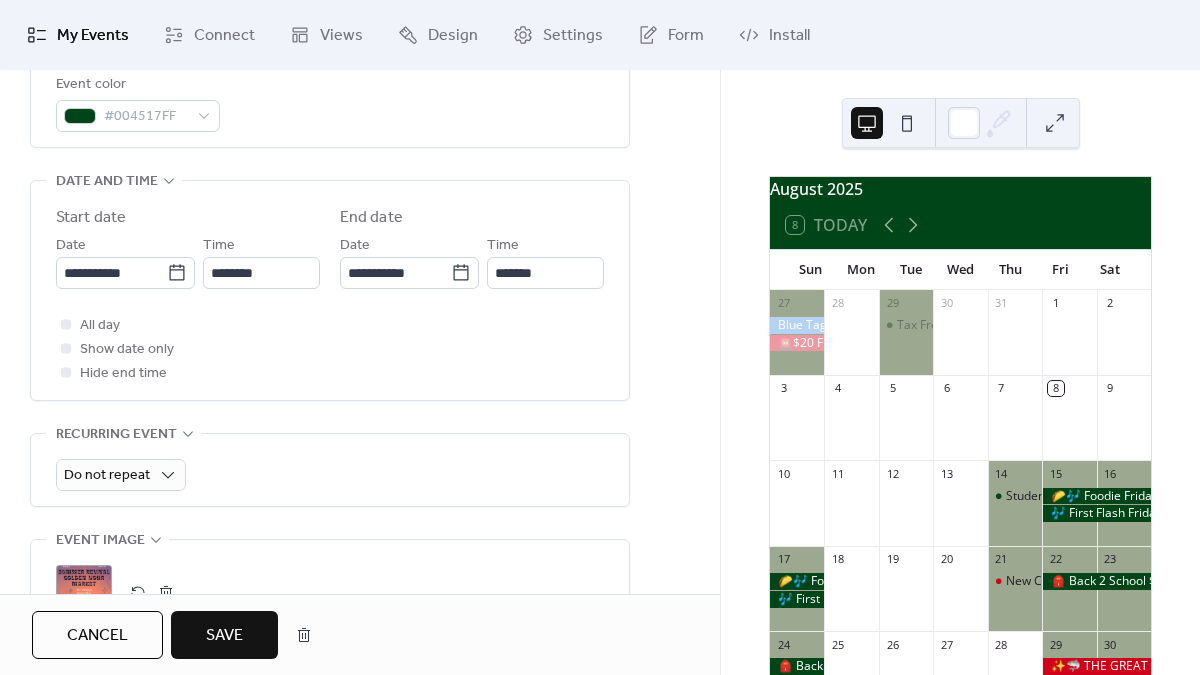 click on ";" at bounding box center [84, 593] 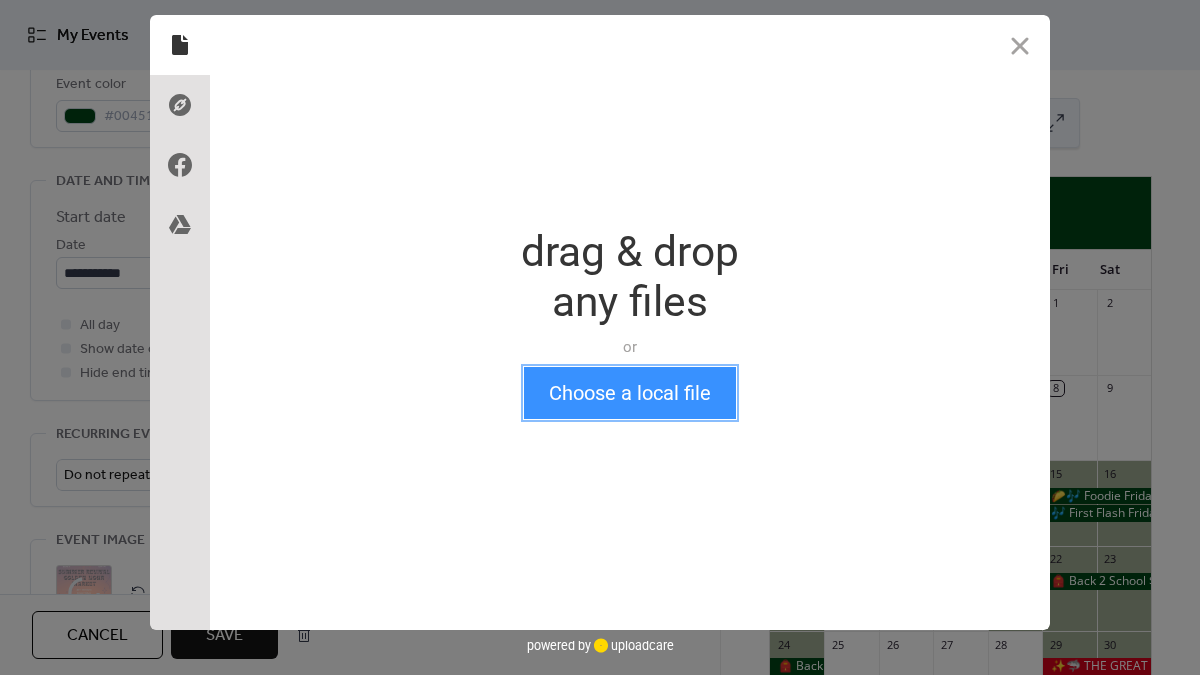 click on "Choose a local file" at bounding box center [630, 393] 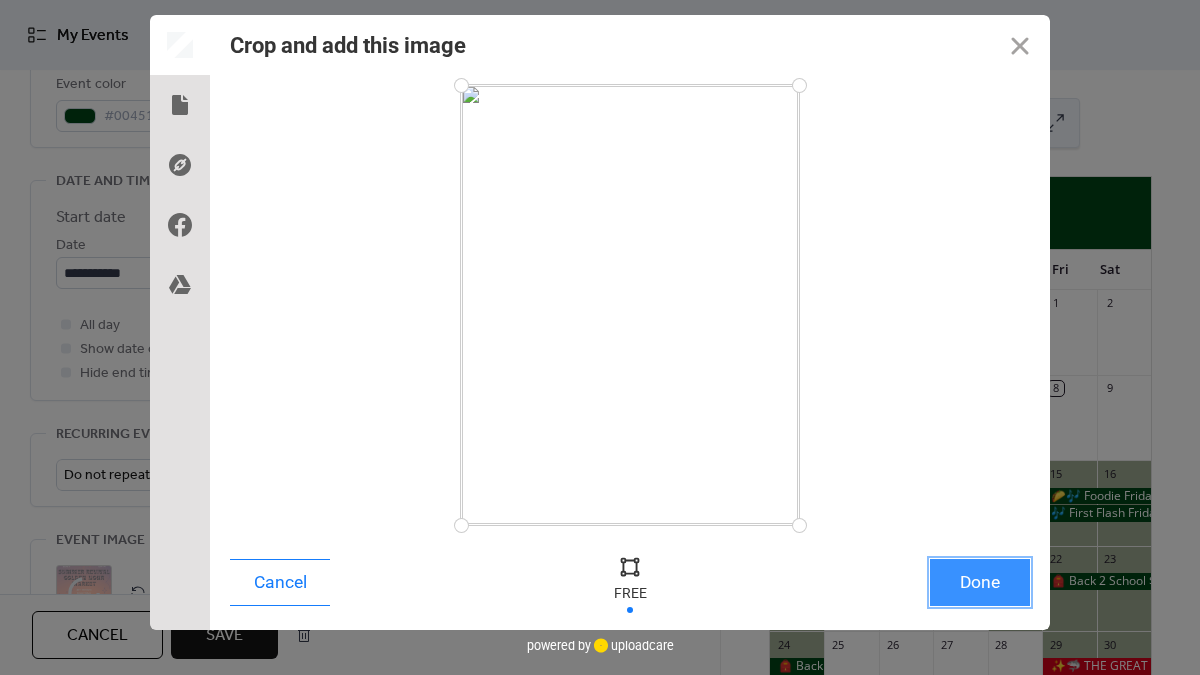 click on "Done" at bounding box center (980, 582) 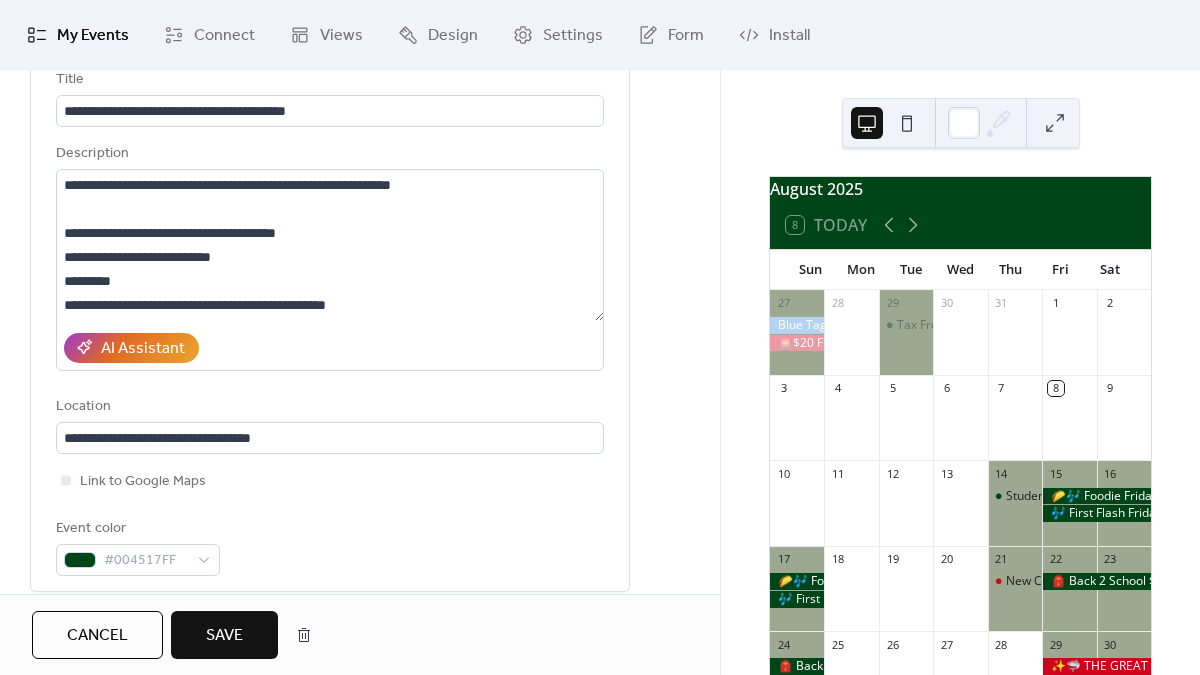 scroll, scrollTop: 0, scrollLeft: 0, axis: both 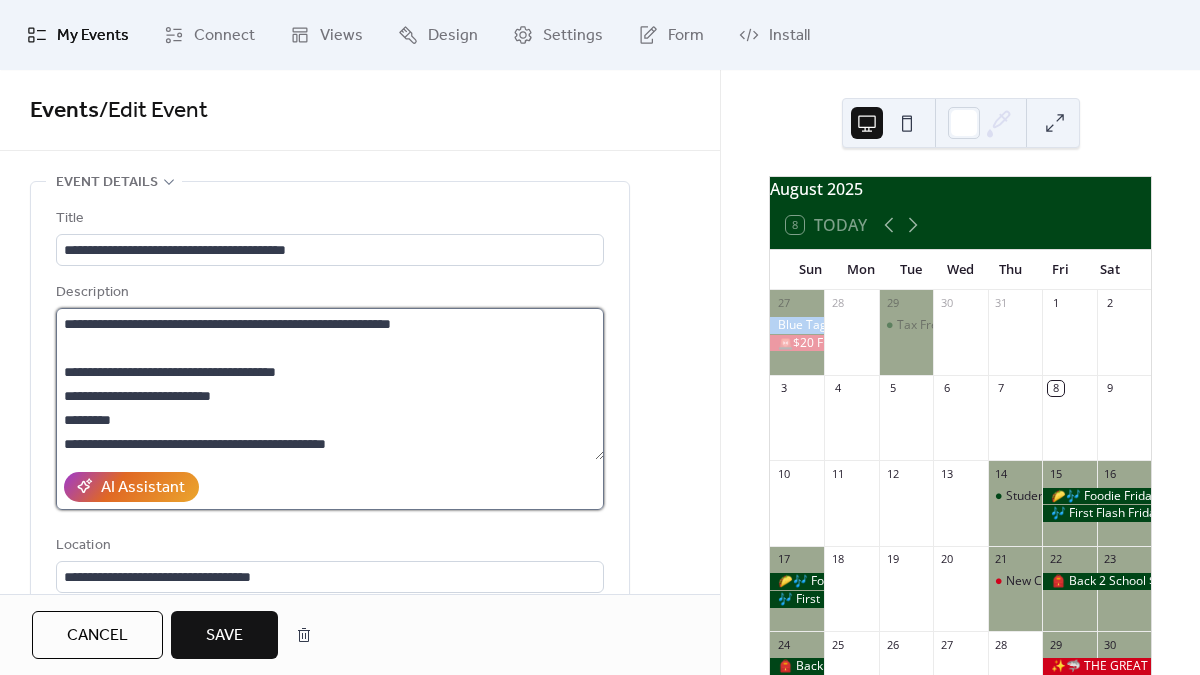 click on "**********" at bounding box center [330, 384] 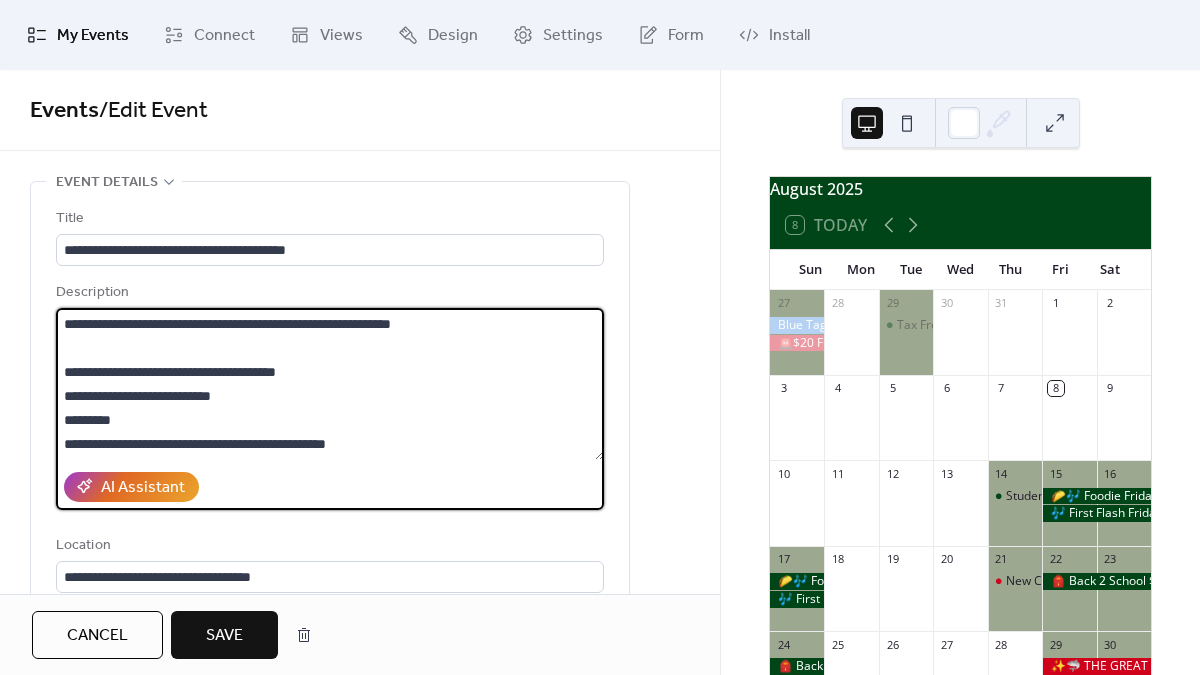 click on "**********" at bounding box center (330, 384) 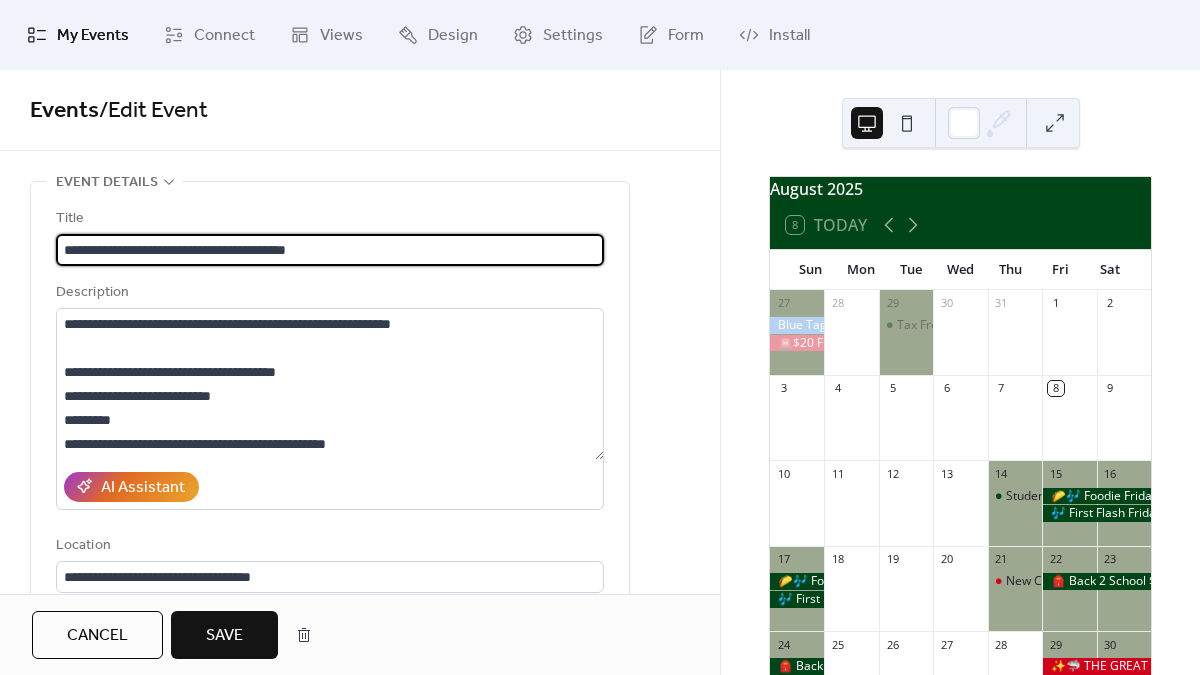 drag, startPoint x: 343, startPoint y: 247, endPoint x: 313, endPoint y: 246, distance: 30.016663 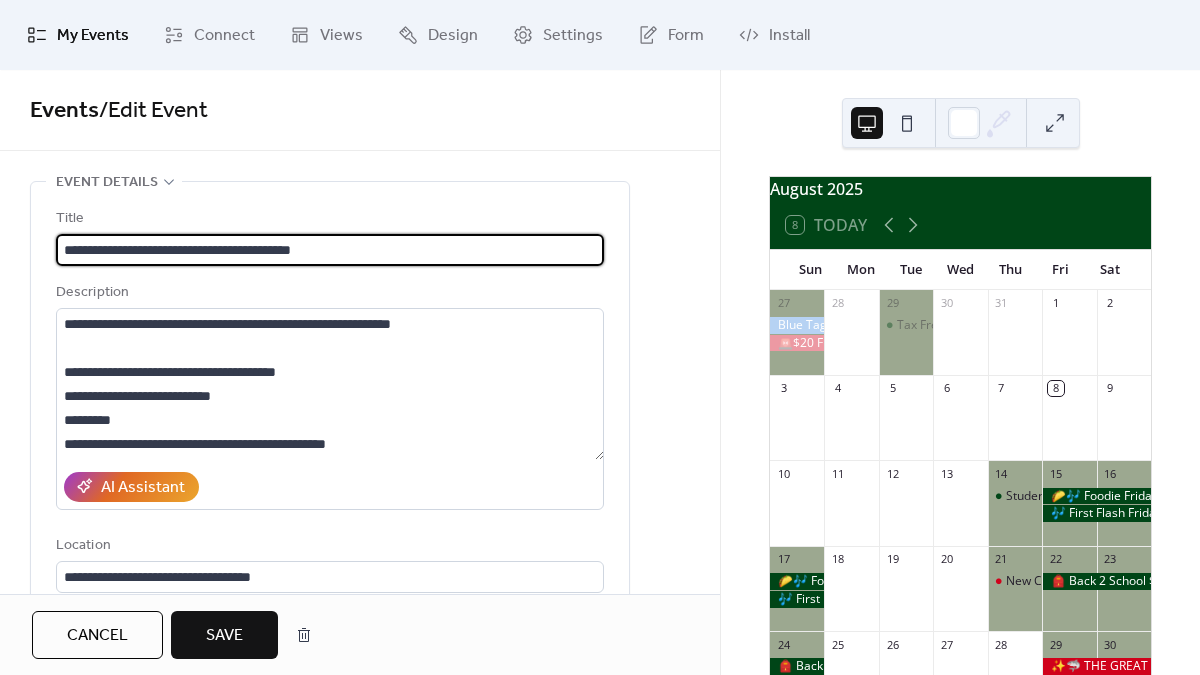 drag, startPoint x: 89, startPoint y: 249, endPoint x: 52, endPoint y: 248, distance: 37.01351 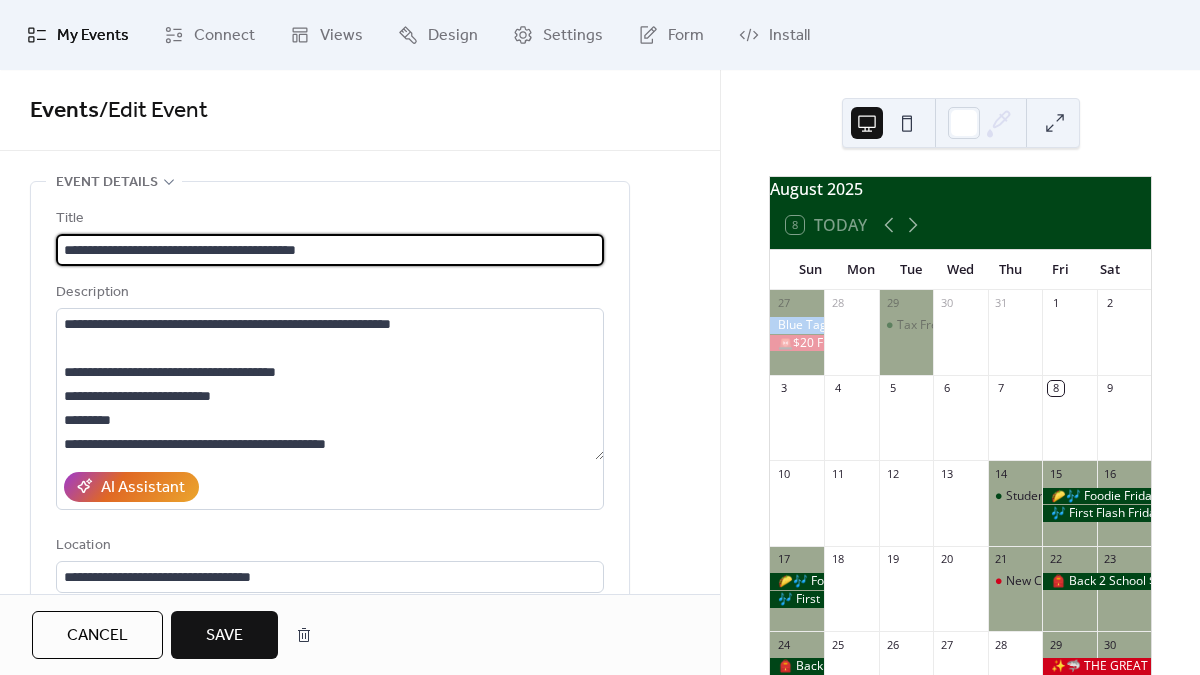 click on "**********" at bounding box center [330, 250] 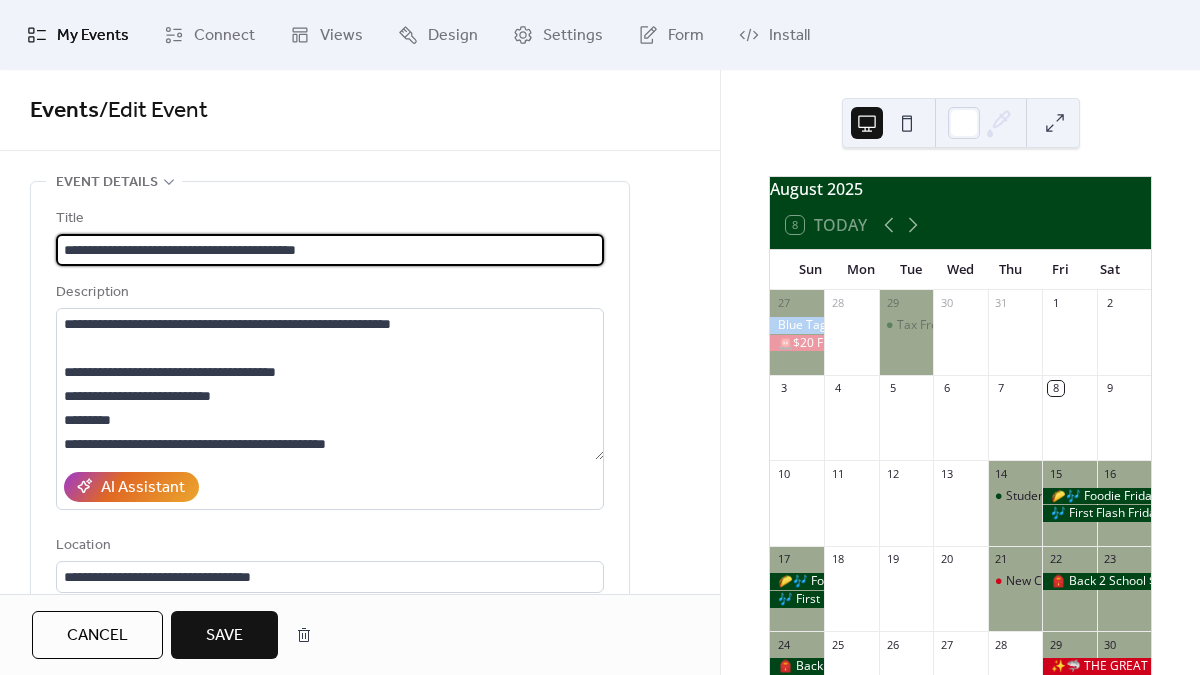 type on "**********" 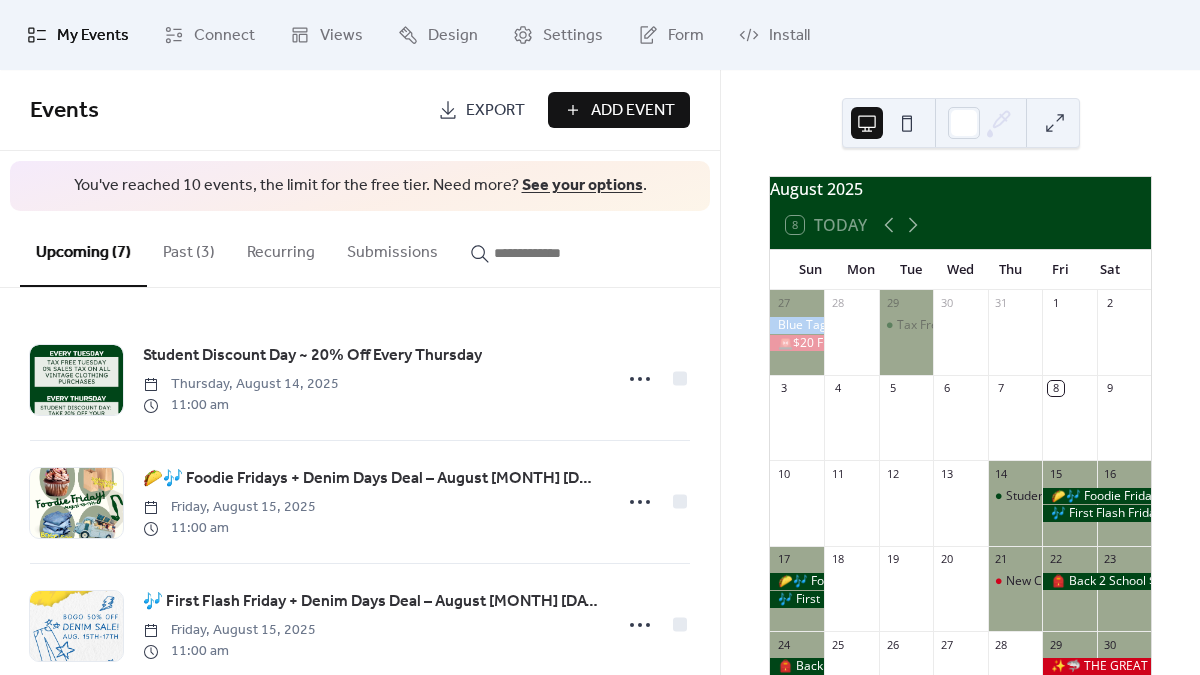 click on "Past (3)" at bounding box center [189, 248] 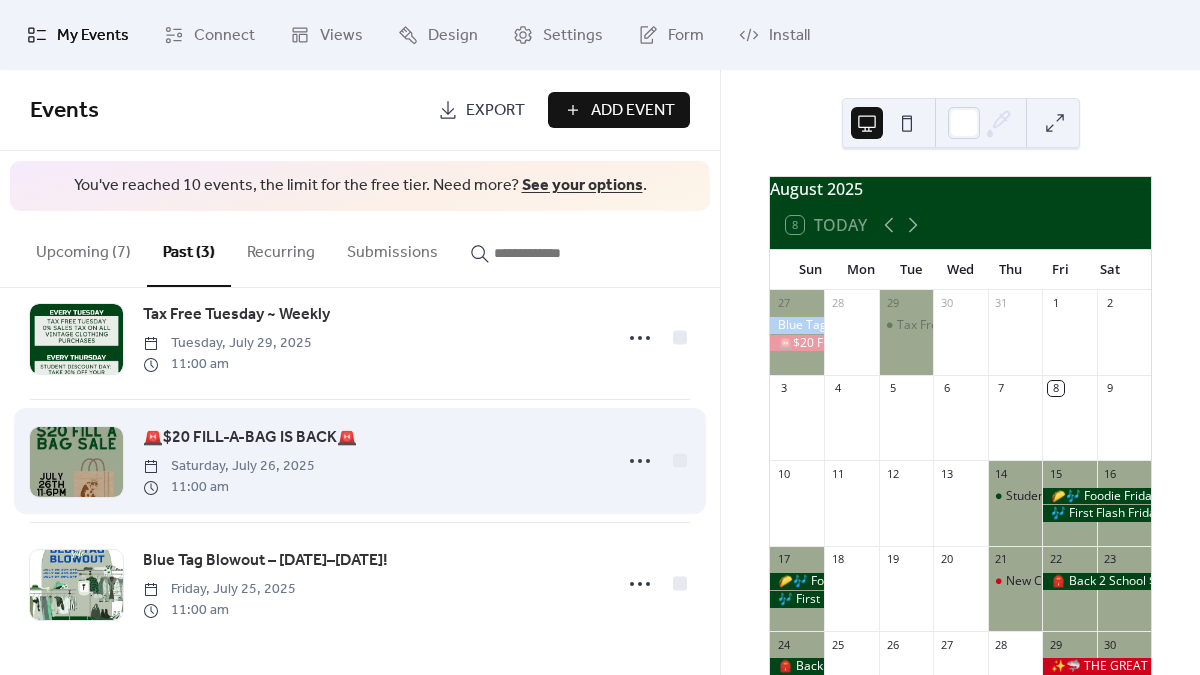 scroll, scrollTop: 0, scrollLeft: 0, axis: both 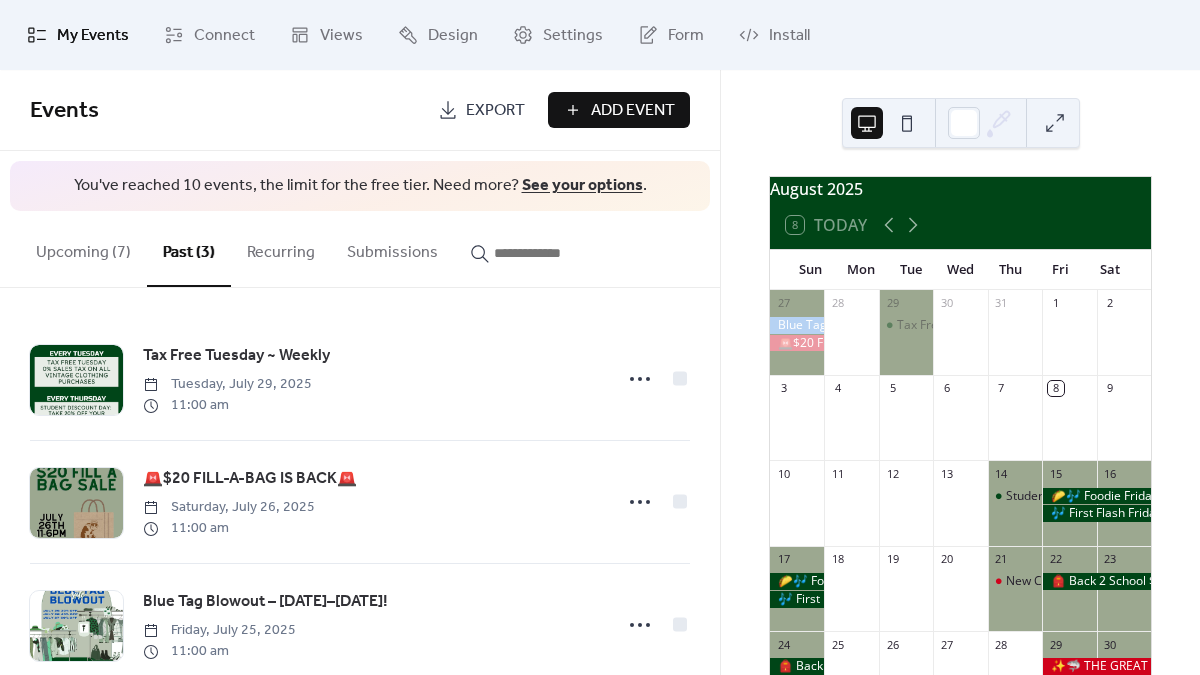 click on "Upcoming (7)" at bounding box center (83, 248) 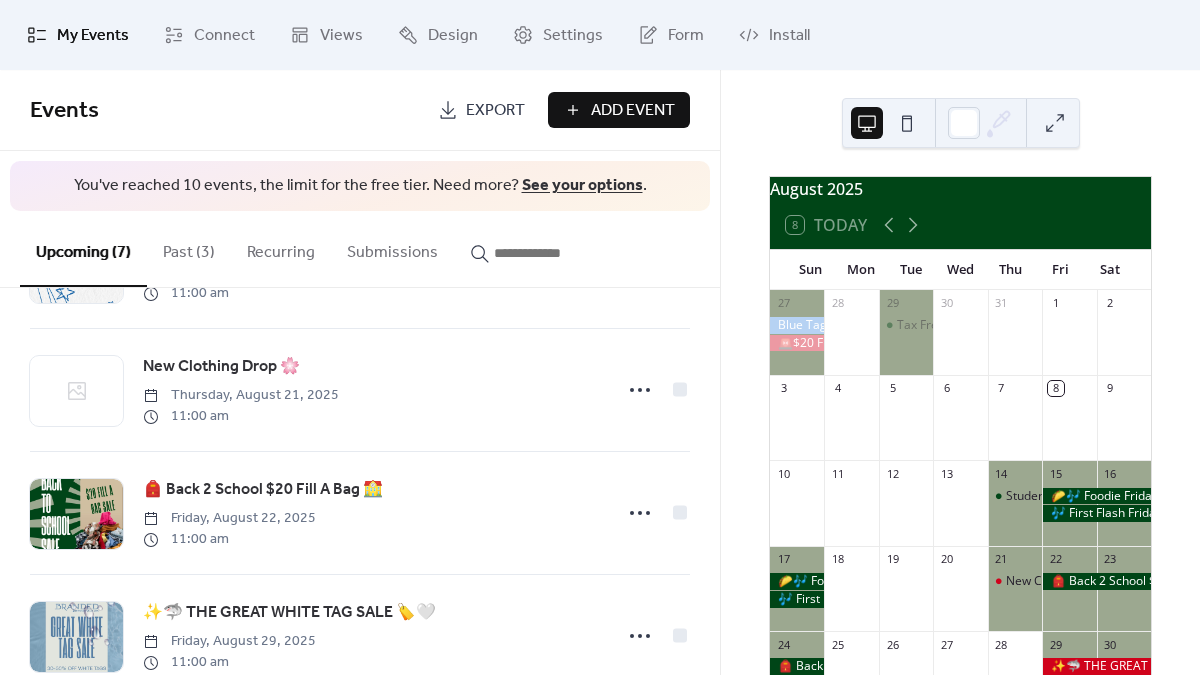 scroll, scrollTop: 363, scrollLeft: 0, axis: vertical 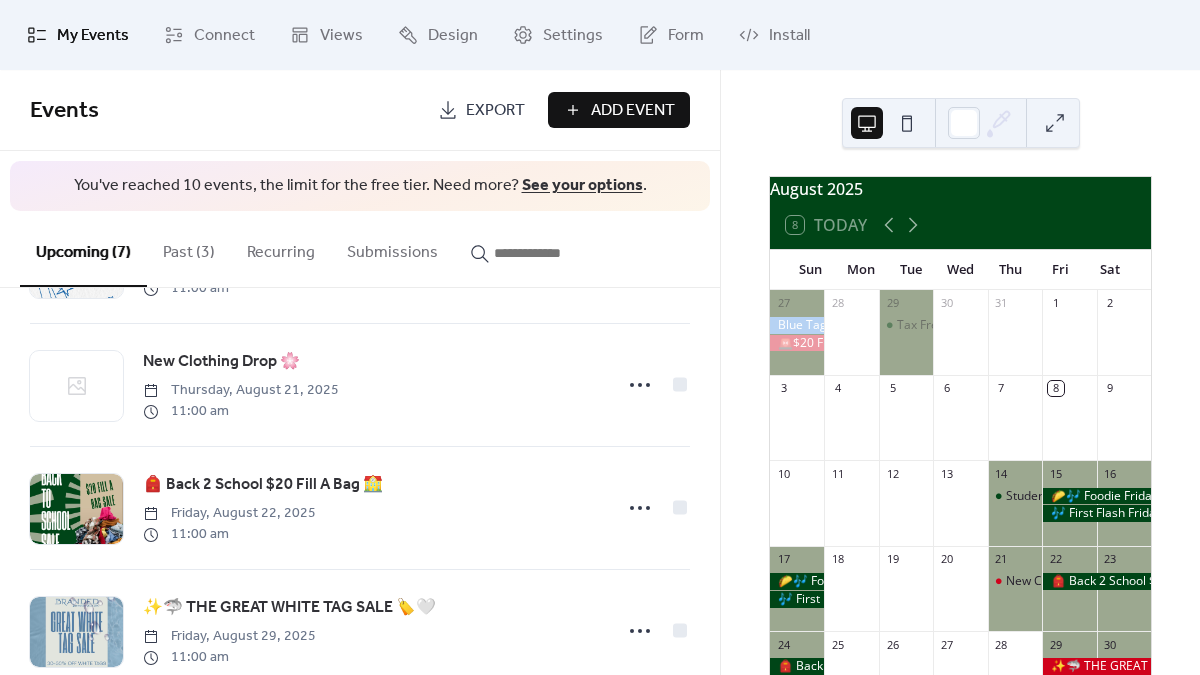 click on "Past (3)" at bounding box center [189, 248] 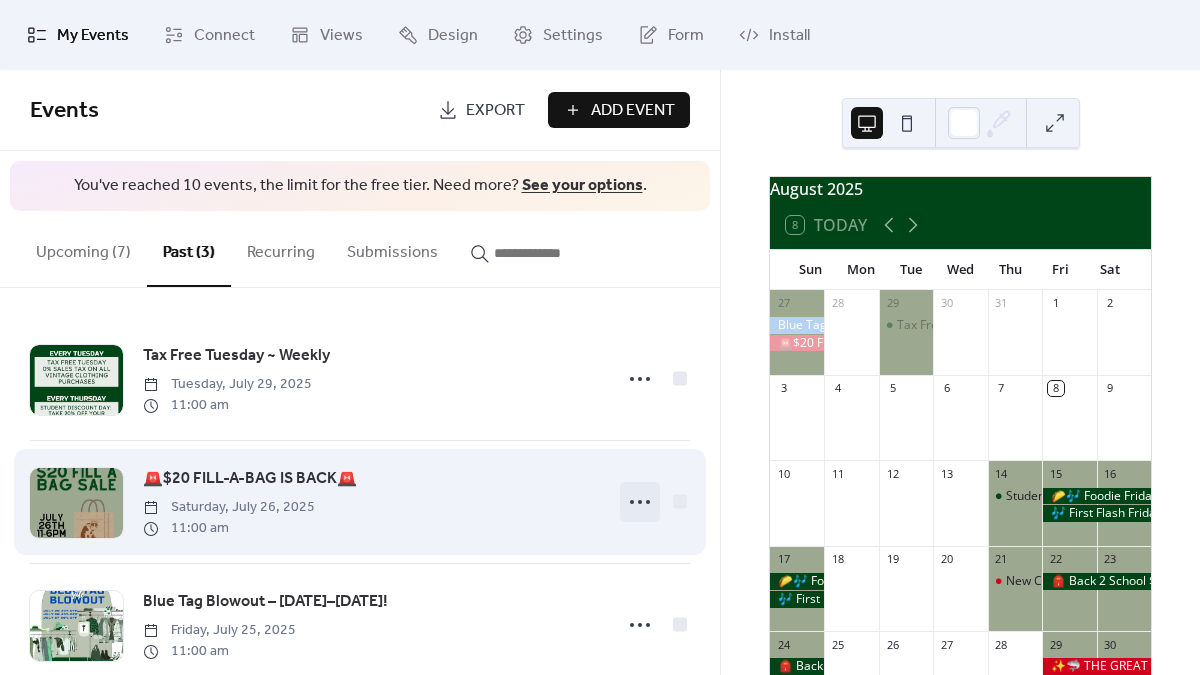 click 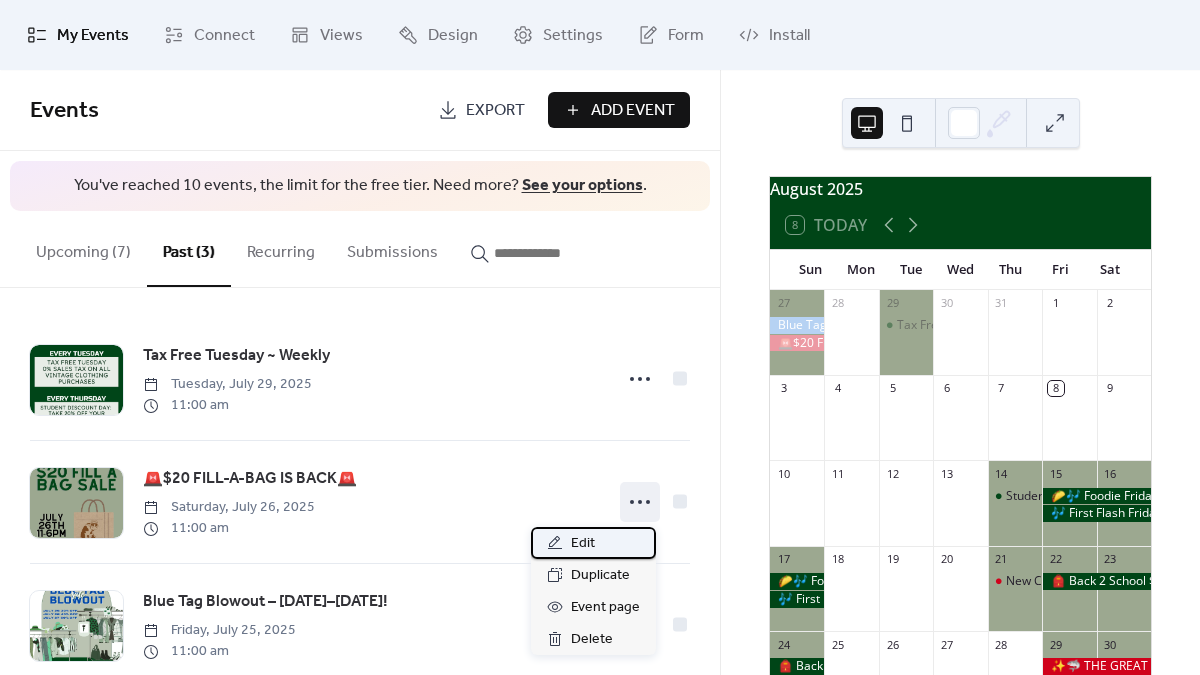 click on "Edit" at bounding box center [593, 543] 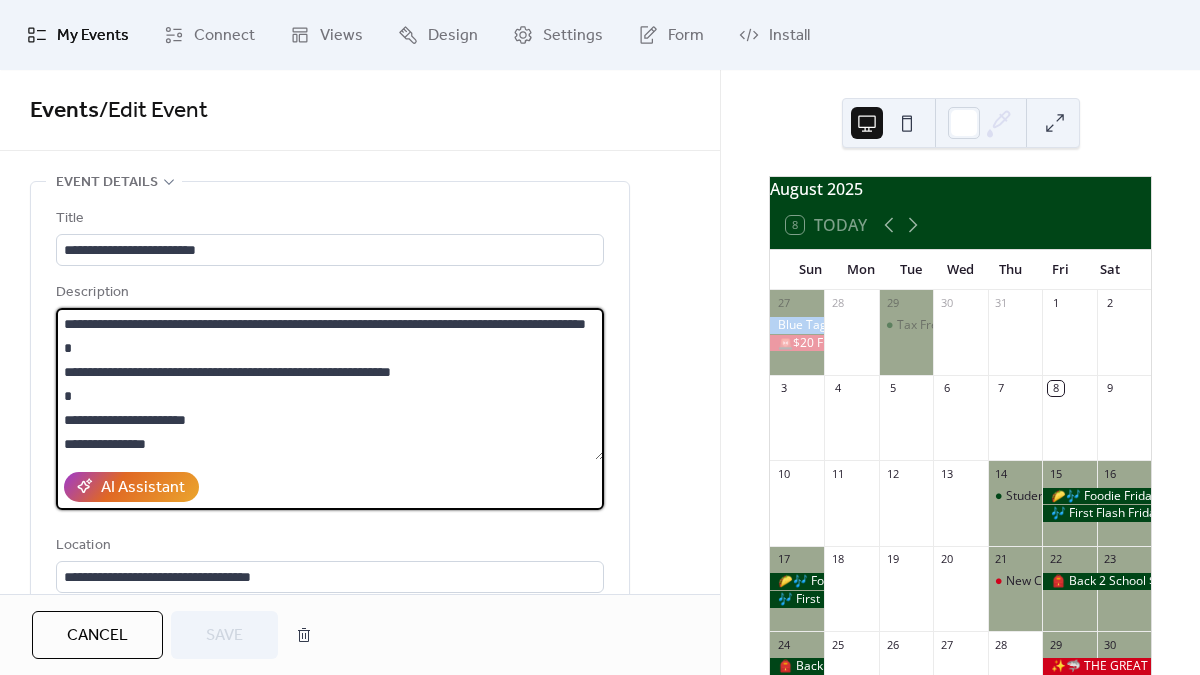 scroll, scrollTop: 192, scrollLeft: 0, axis: vertical 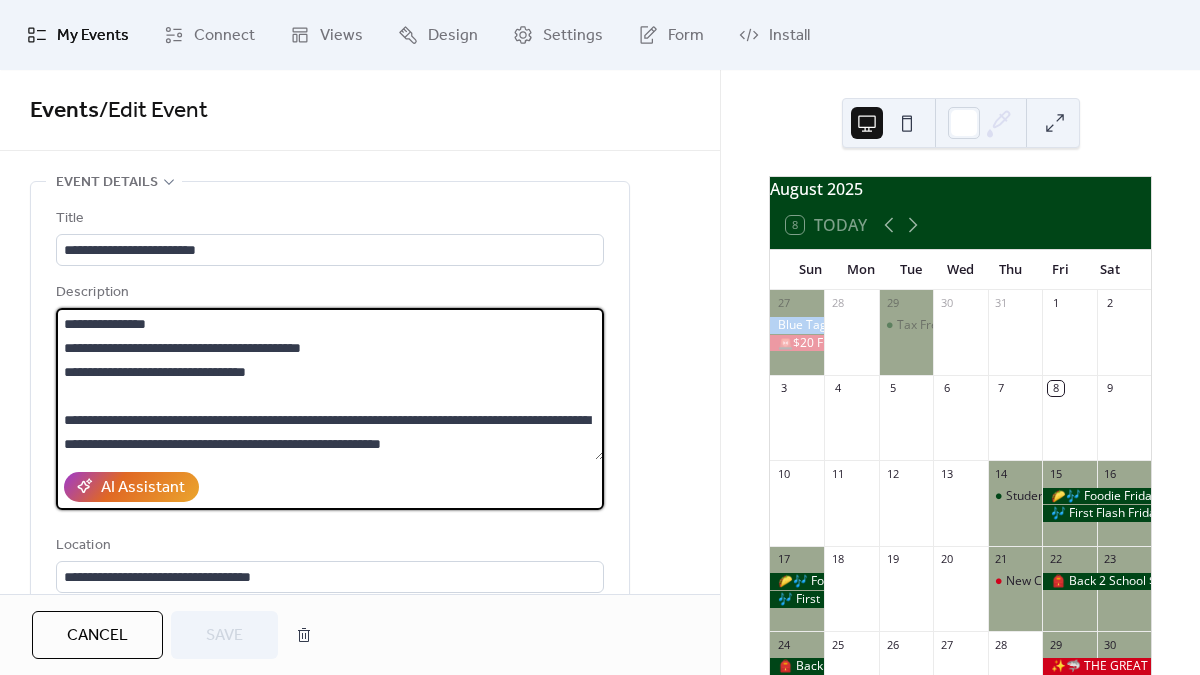 drag, startPoint x: 64, startPoint y: 322, endPoint x: 394, endPoint y: 507, distance: 378.31863 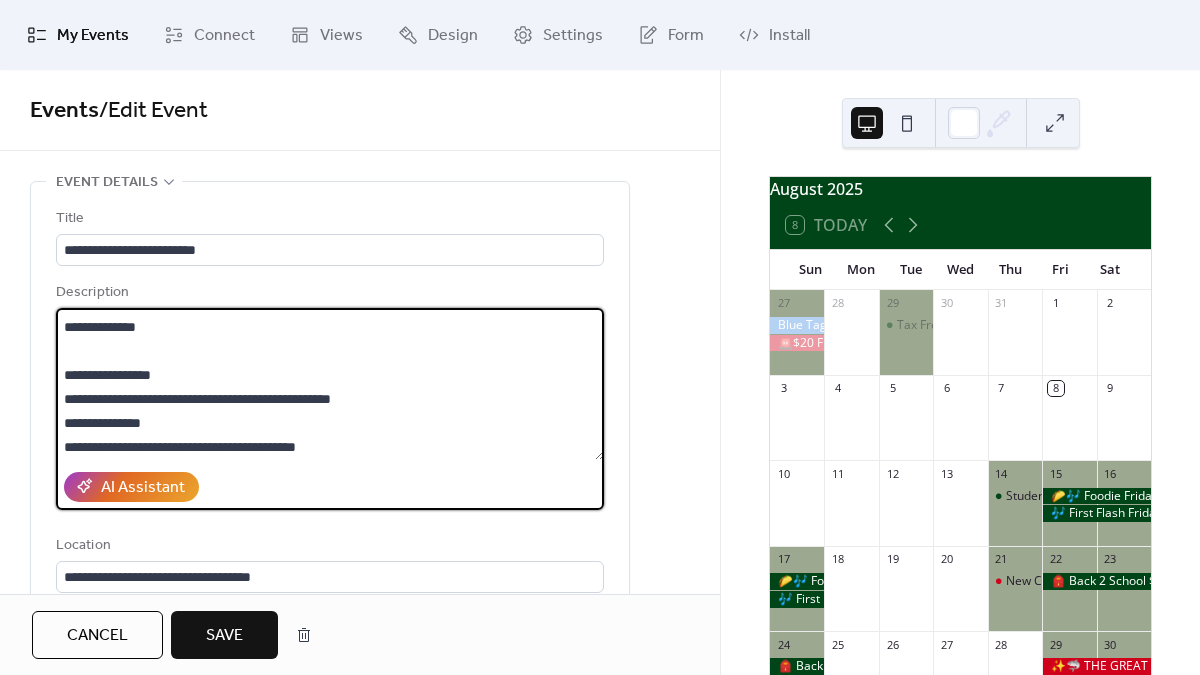 scroll, scrollTop: 0, scrollLeft: 0, axis: both 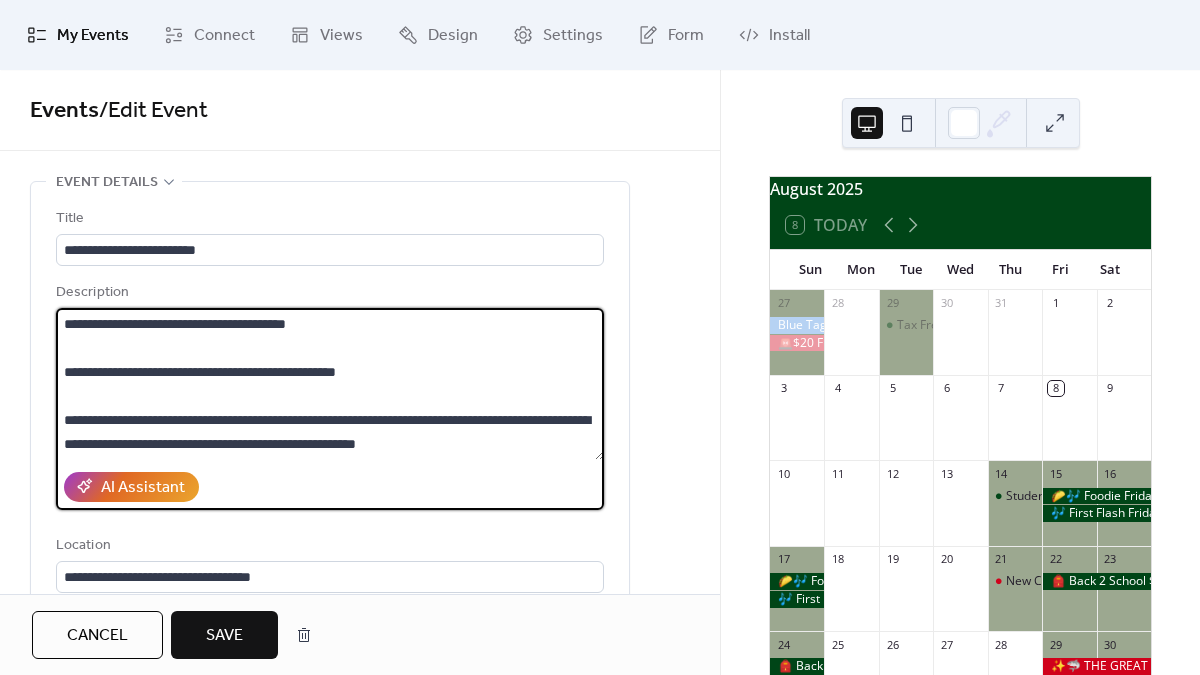 click on "**********" at bounding box center (330, 384) 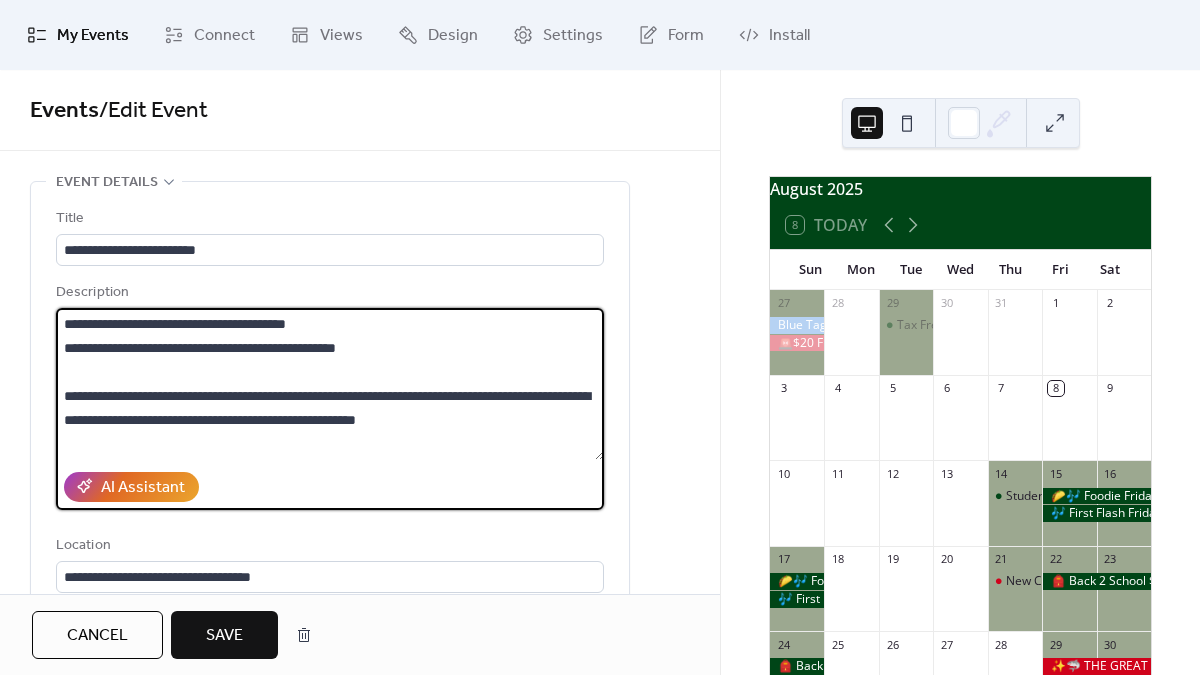 drag, startPoint x: 371, startPoint y: 320, endPoint x: 42, endPoint y: 308, distance: 329.21878 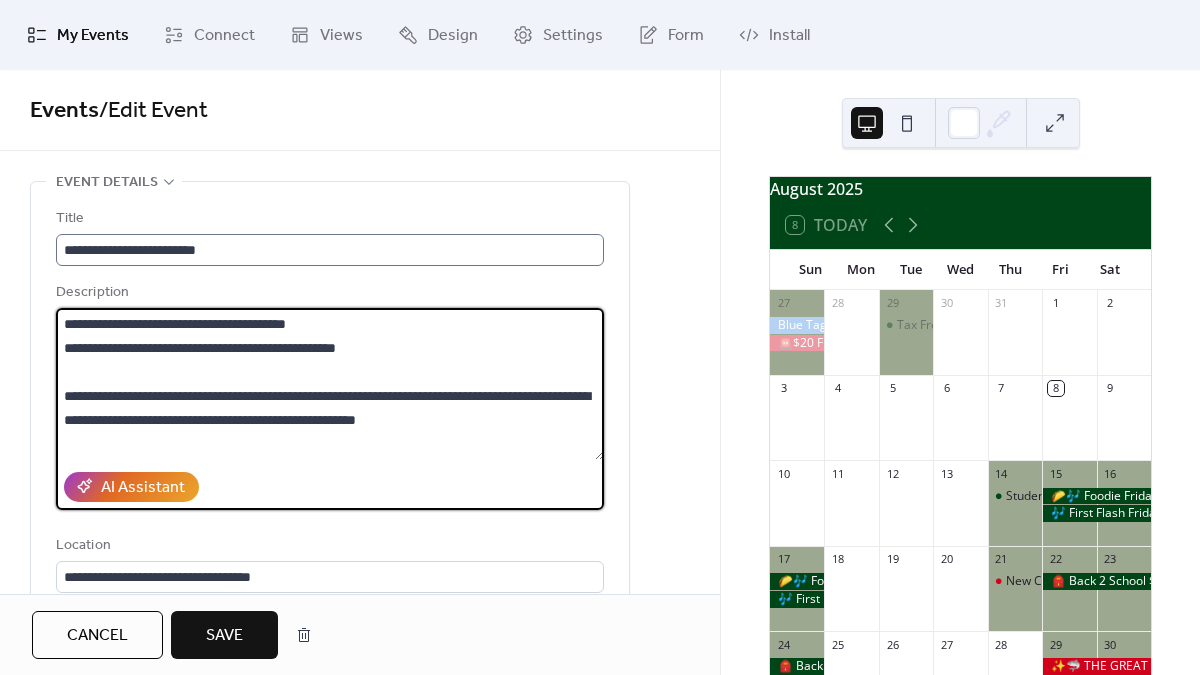 type on "**********" 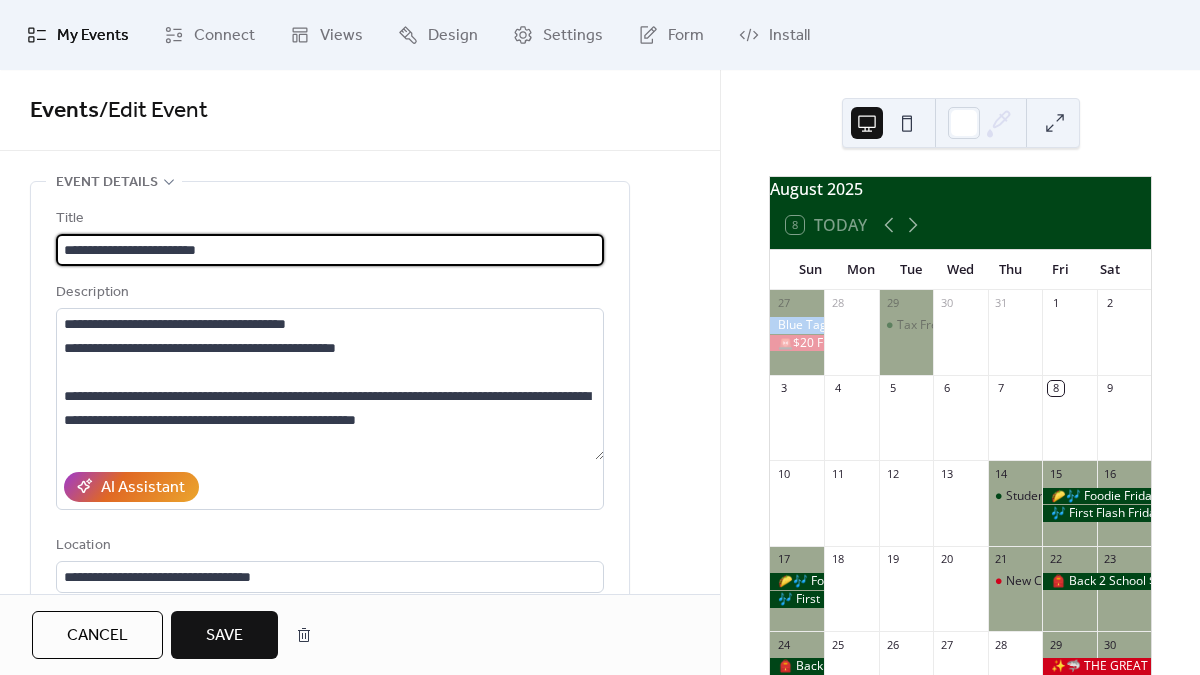 drag, startPoint x: 303, startPoint y: 251, endPoint x: 60, endPoint y: 239, distance: 243.29611 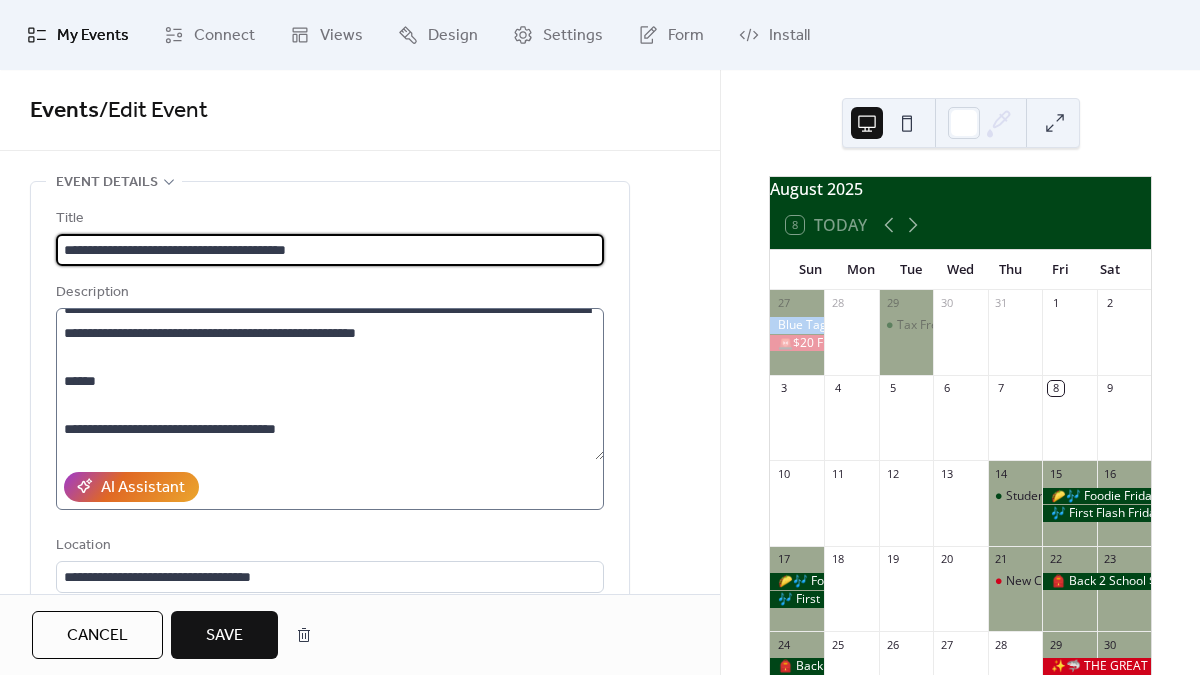 scroll, scrollTop: 95, scrollLeft: 0, axis: vertical 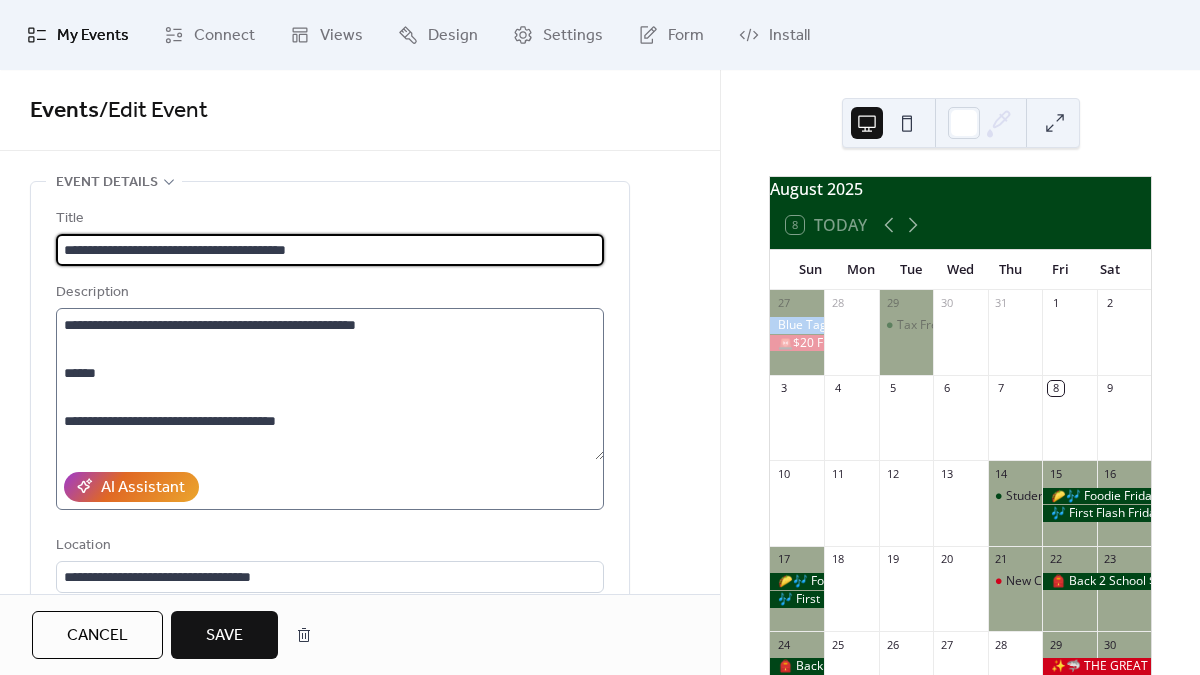 type on "**********" 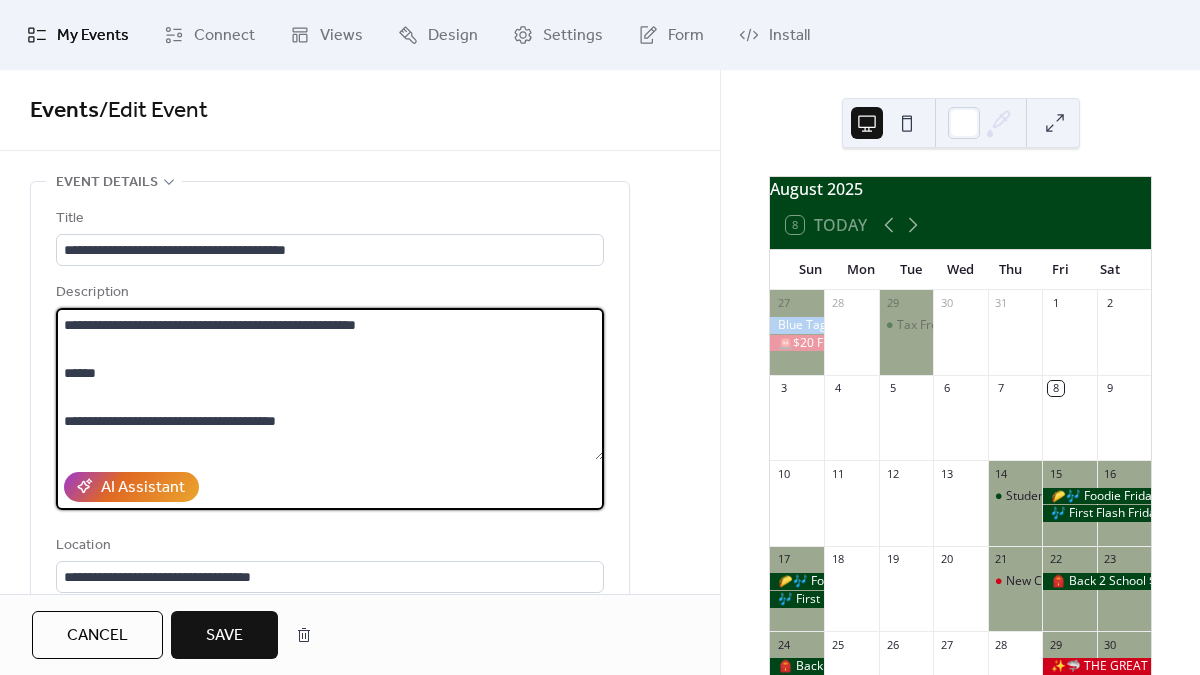click on "**********" at bounding box center (330, 384) 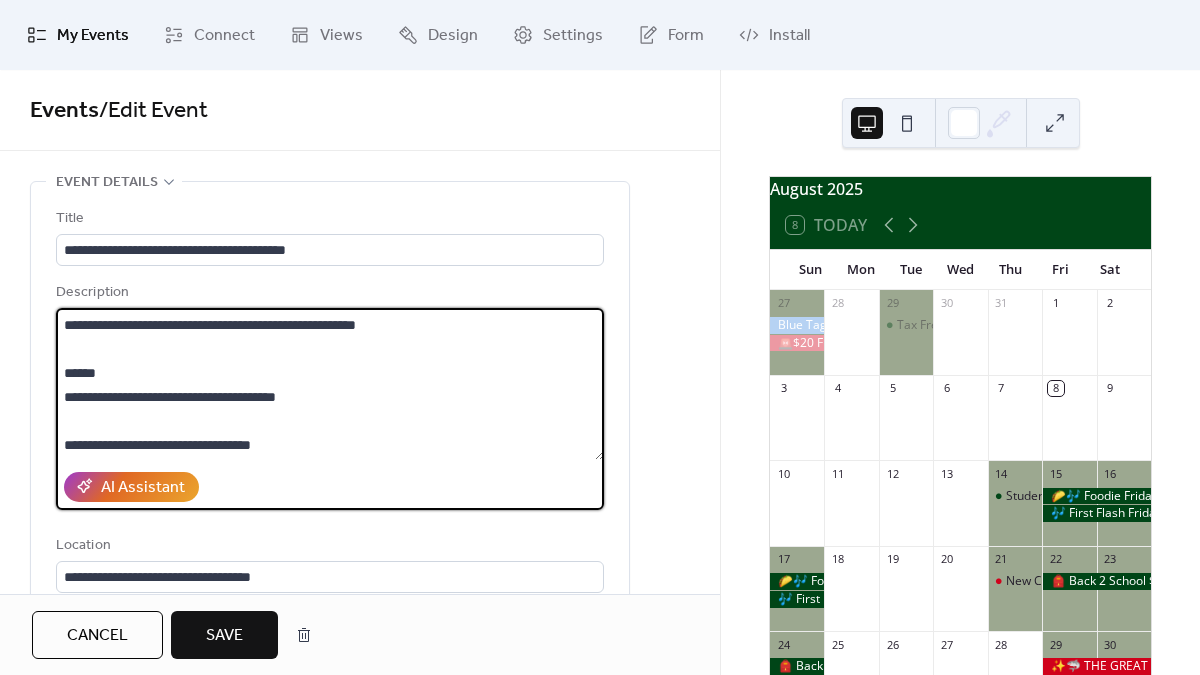 click on "**********" at bounding box center [330, 384] 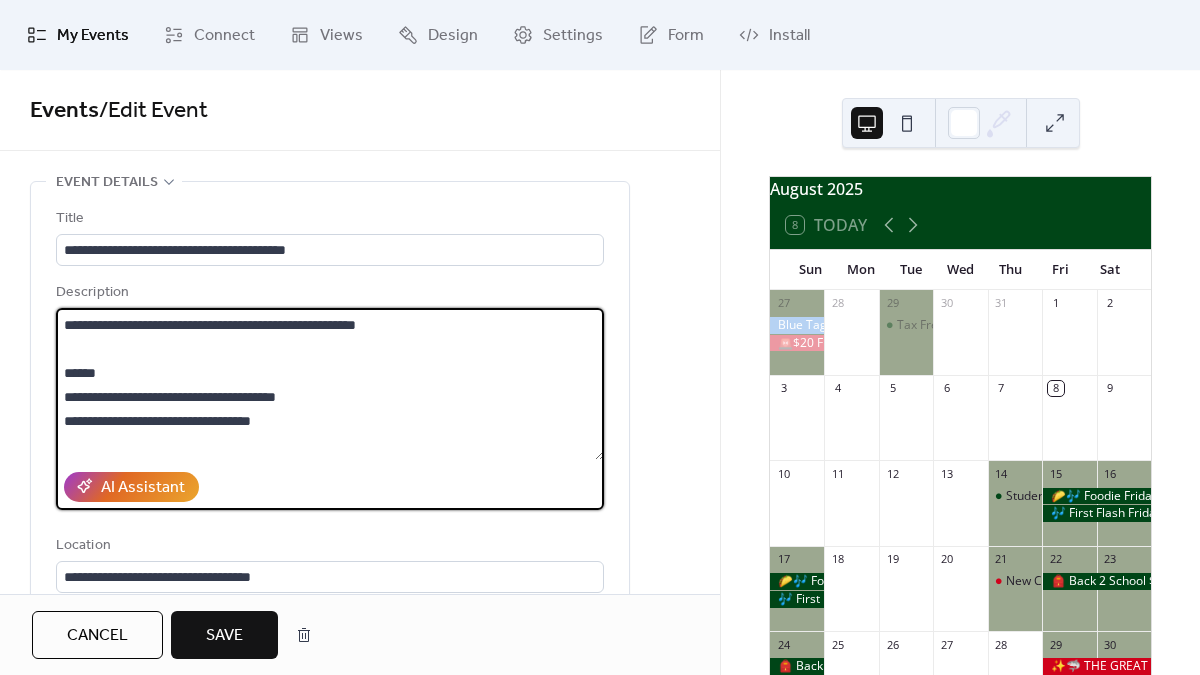 click on "**********" at bounding box center [330, 384] 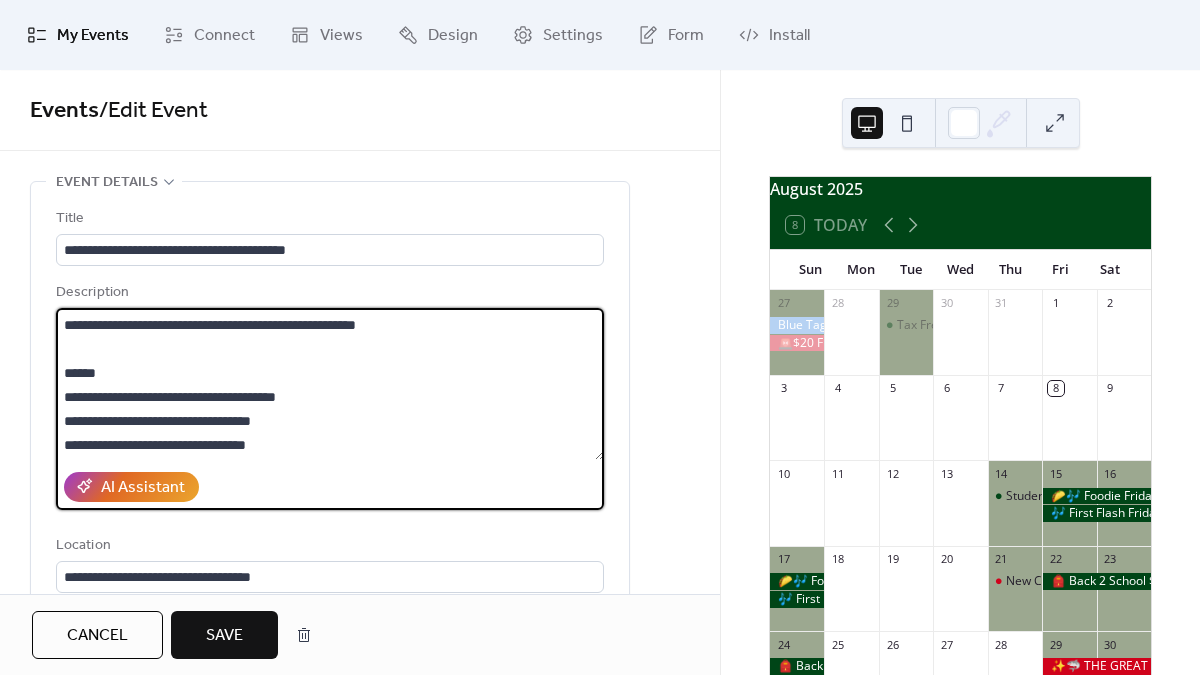 click on "**********" at bounding box center [330, 384] 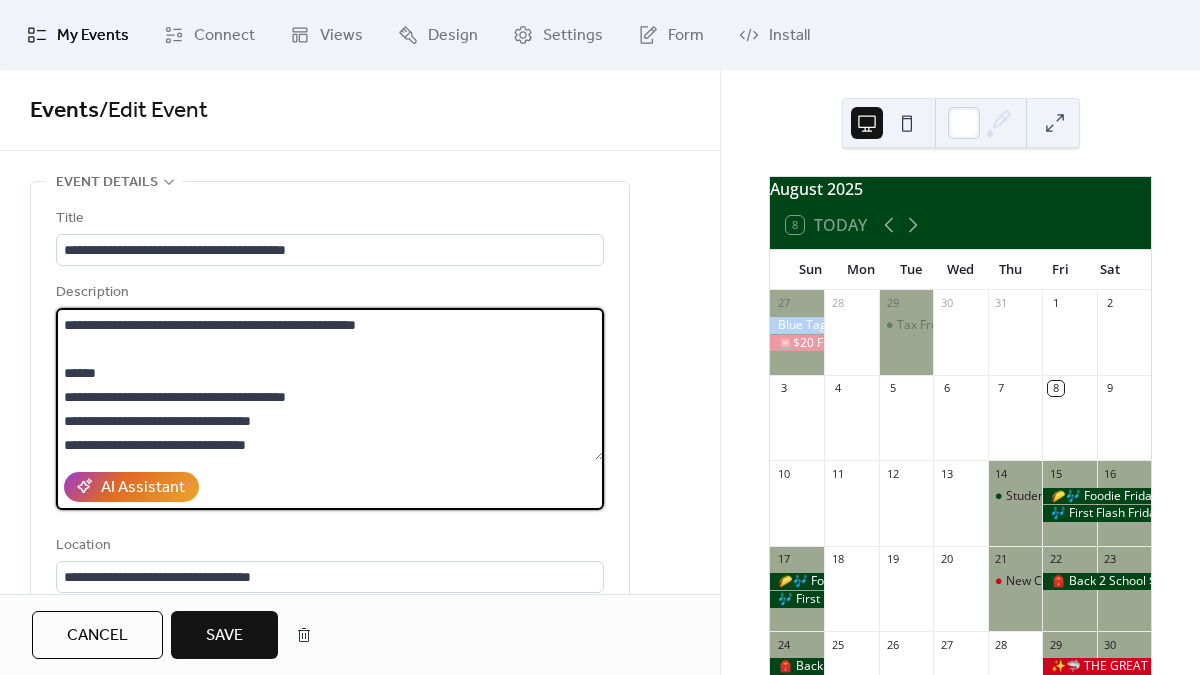 click on "**********" at bounding box center (330, 384) 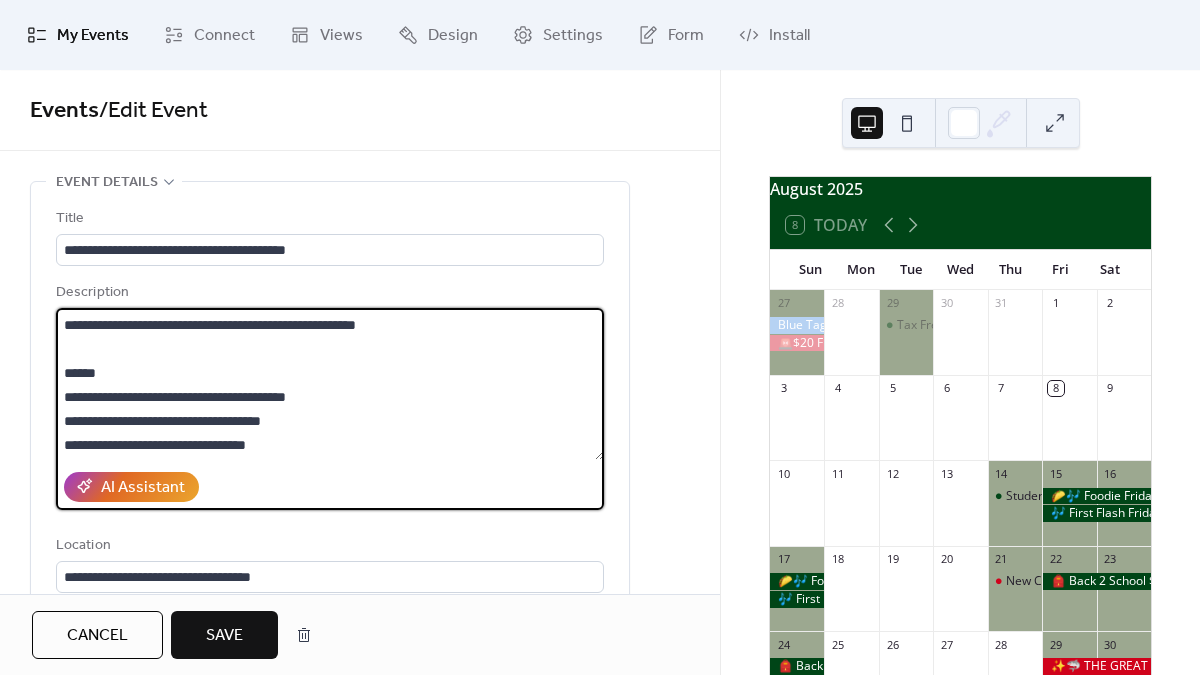 click on "**********" at bounding box center (330, 384) 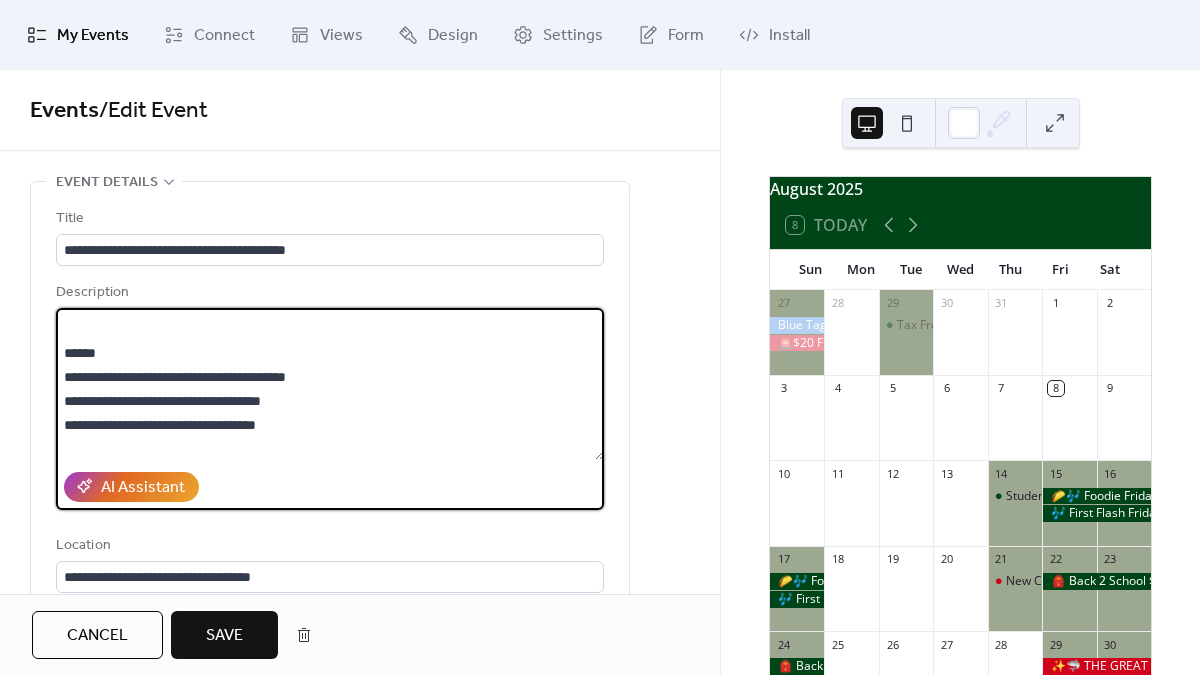 scroll, scrollTop: 124, scrollLeft: 0, axis: vertical 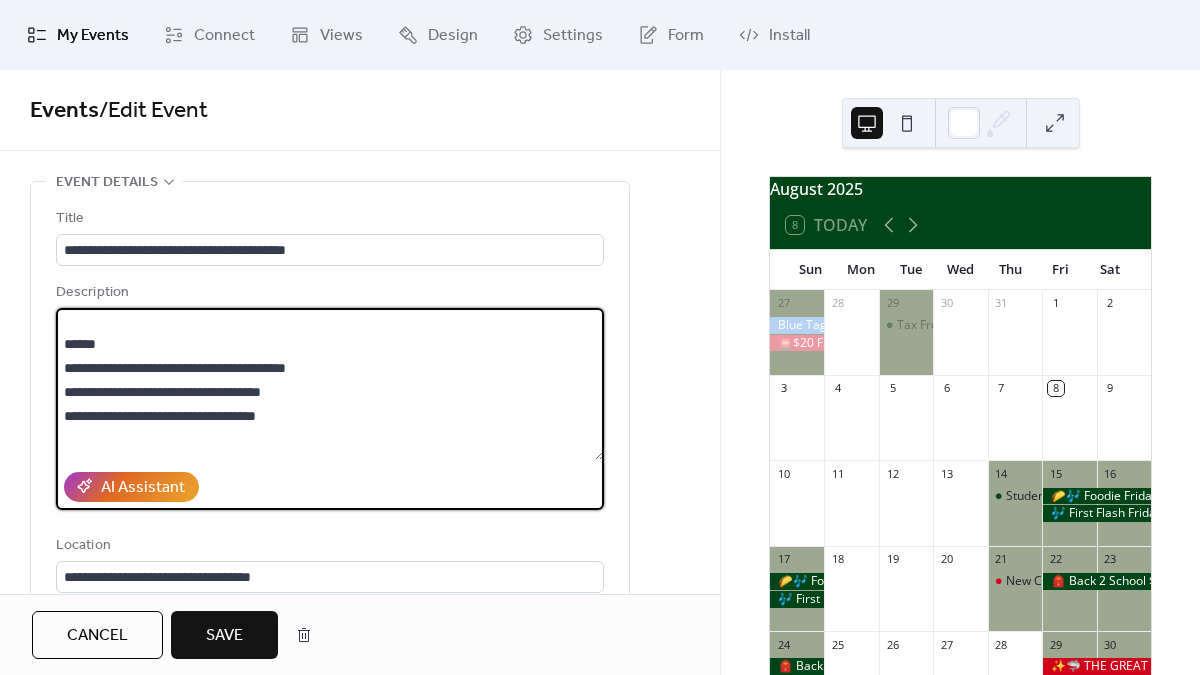click on "**********" at bounding box center [330, 384] 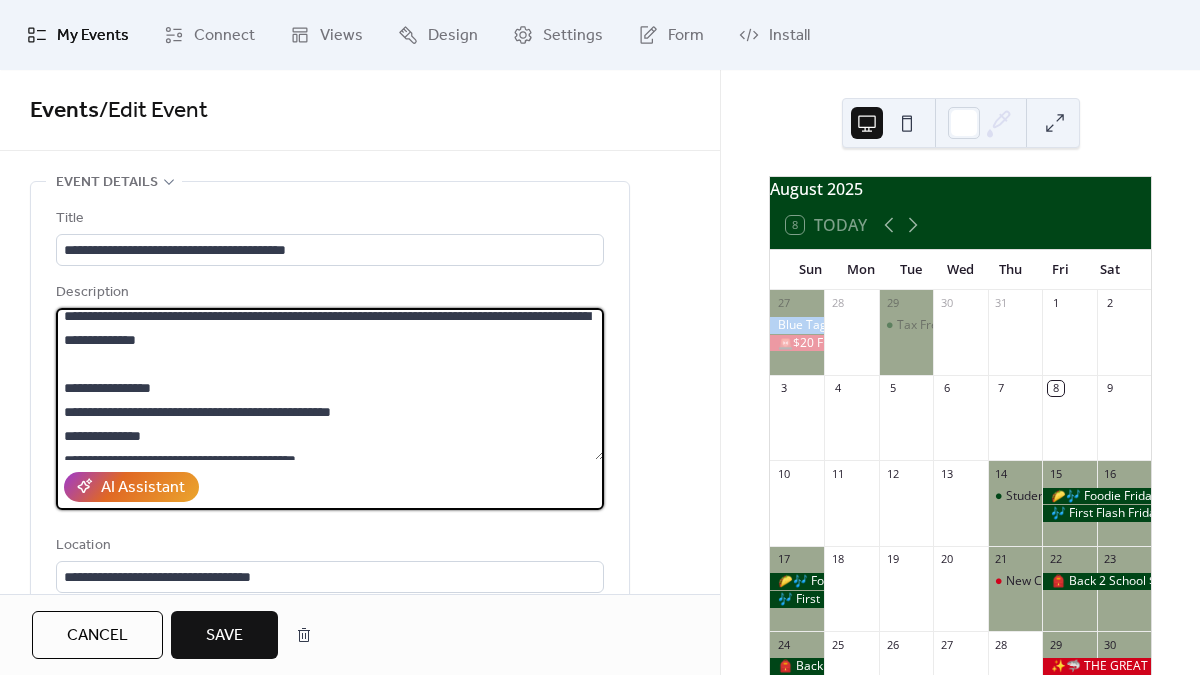 scroll, scrollTop: 305, scrollLeft: 0, axis: vertical 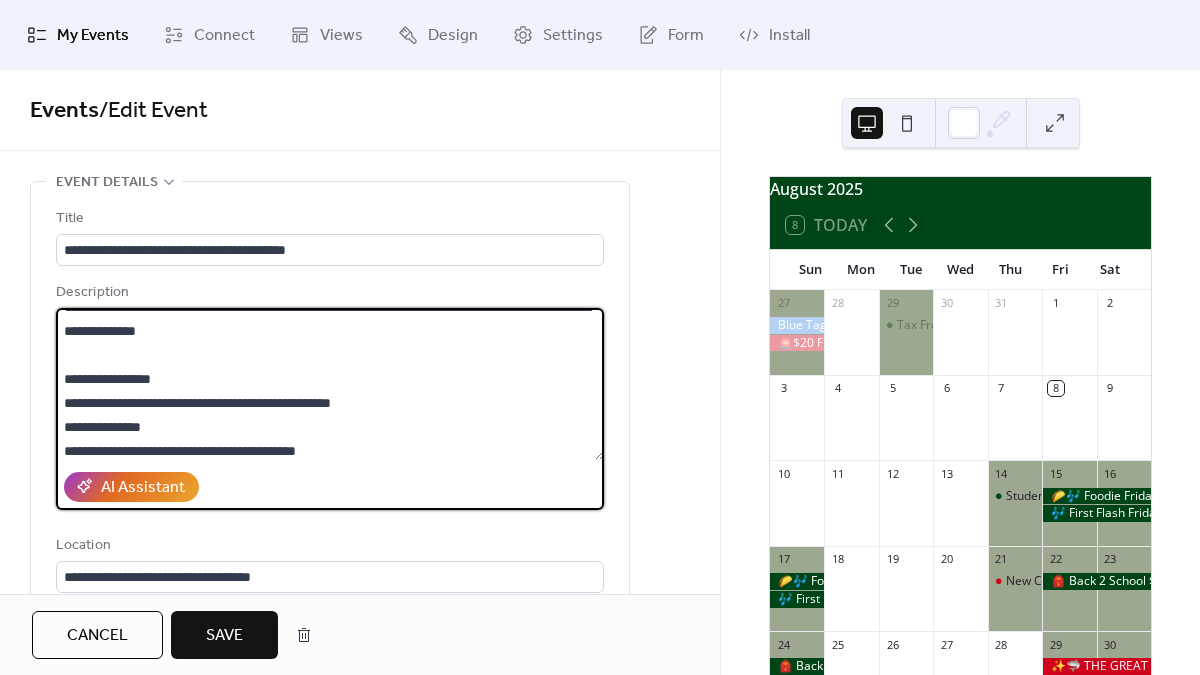 drag, startPoint x: 161, startPoint y: 375, endPoint x: 77, endPoint y: 373, distance: 84.0238 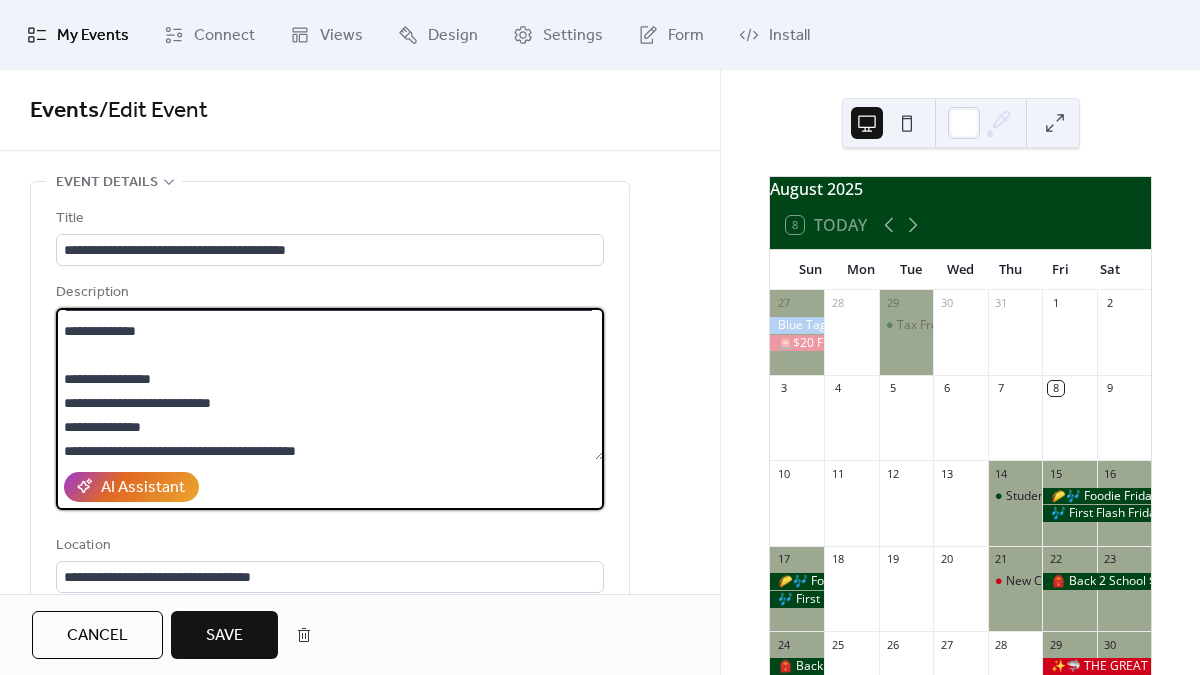 drag, startPoint x: 238, startPoint y: 404, endPoint x: 187, endPoint y: 402, distance: 51.0392 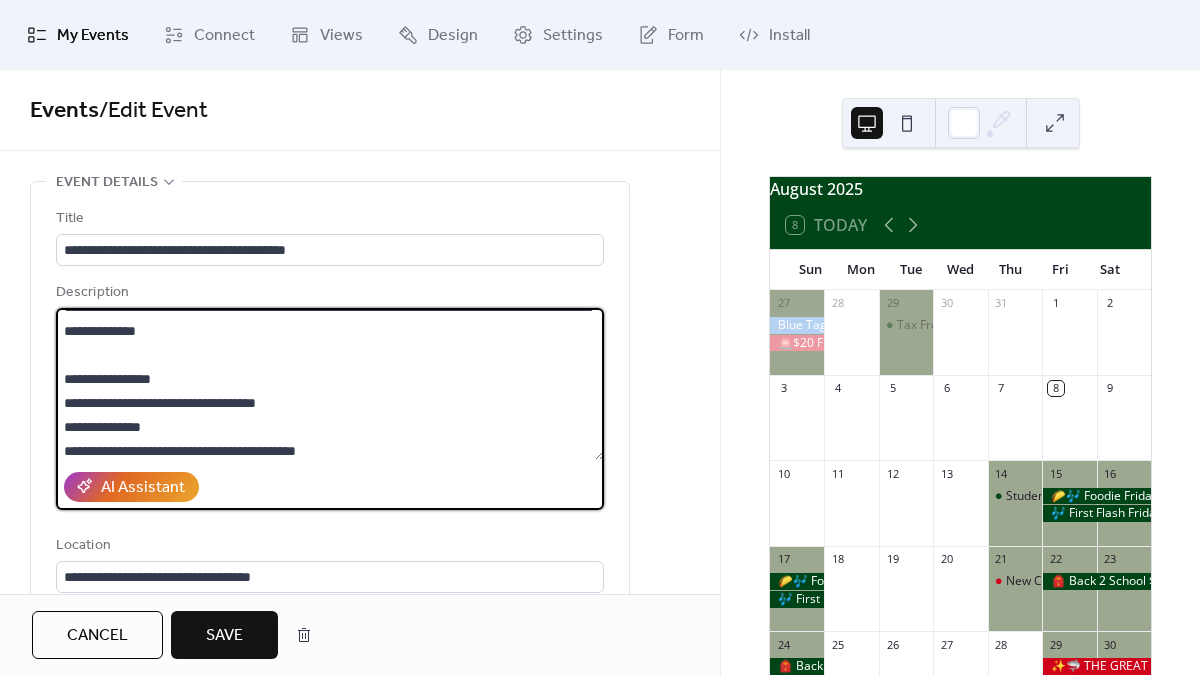 drag, startPoint x: 208, startPoint y: 420, endPoint x: 79, endPoint y: 419, distance: 129.00388 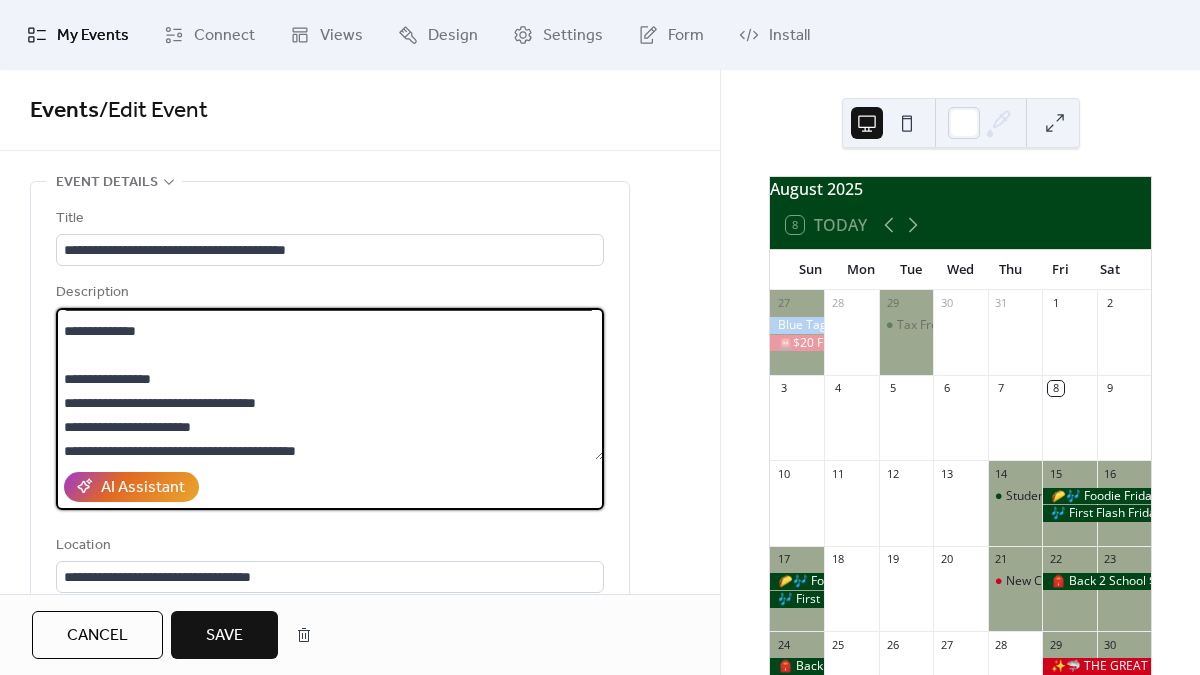 scroll, scrollTop: 312, scrollLeft: 0, axis: vertical 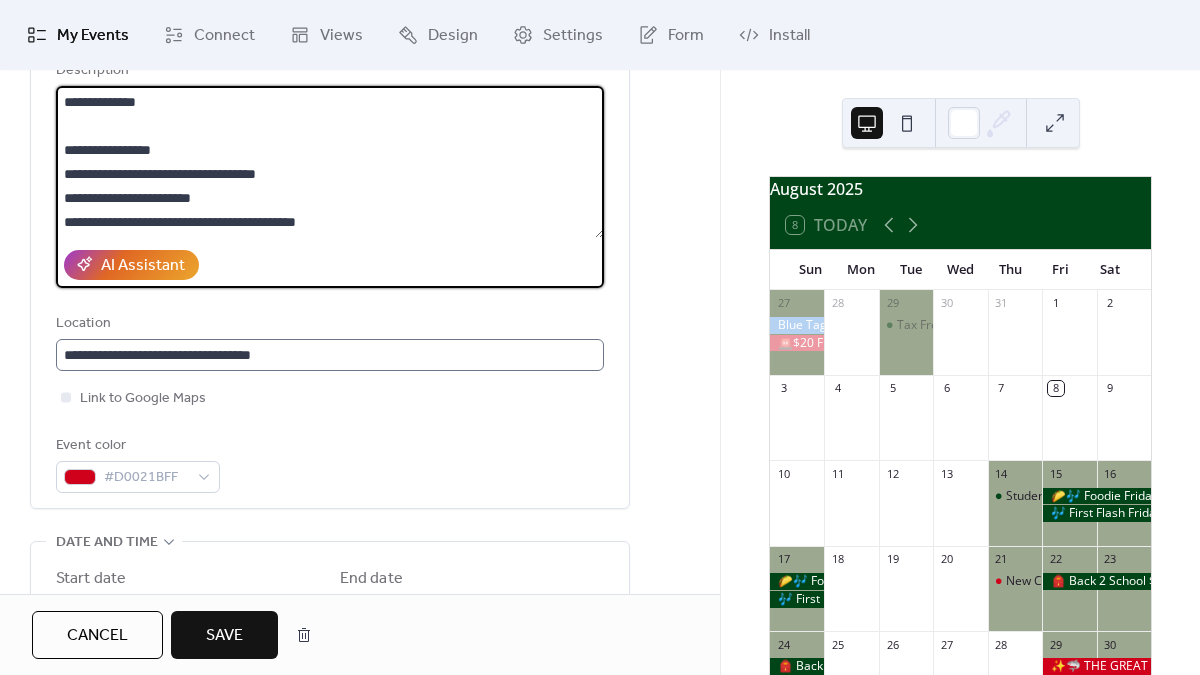 type on "**********" 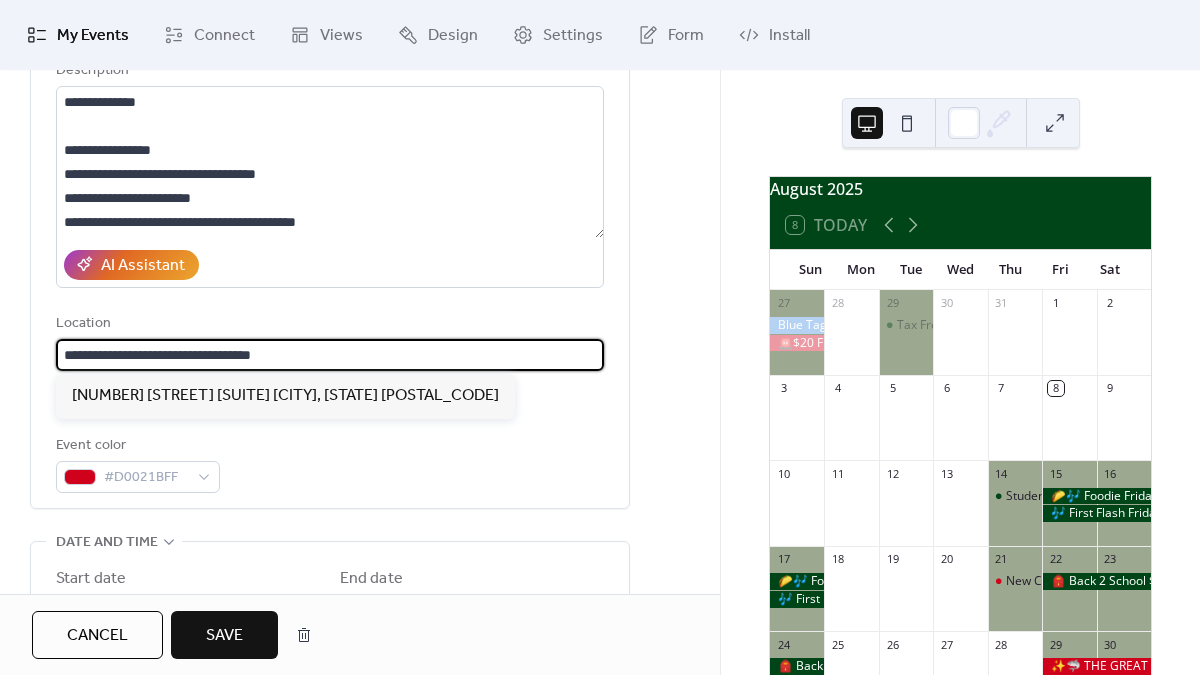 click on "**********" at bounding box center (330, 355) 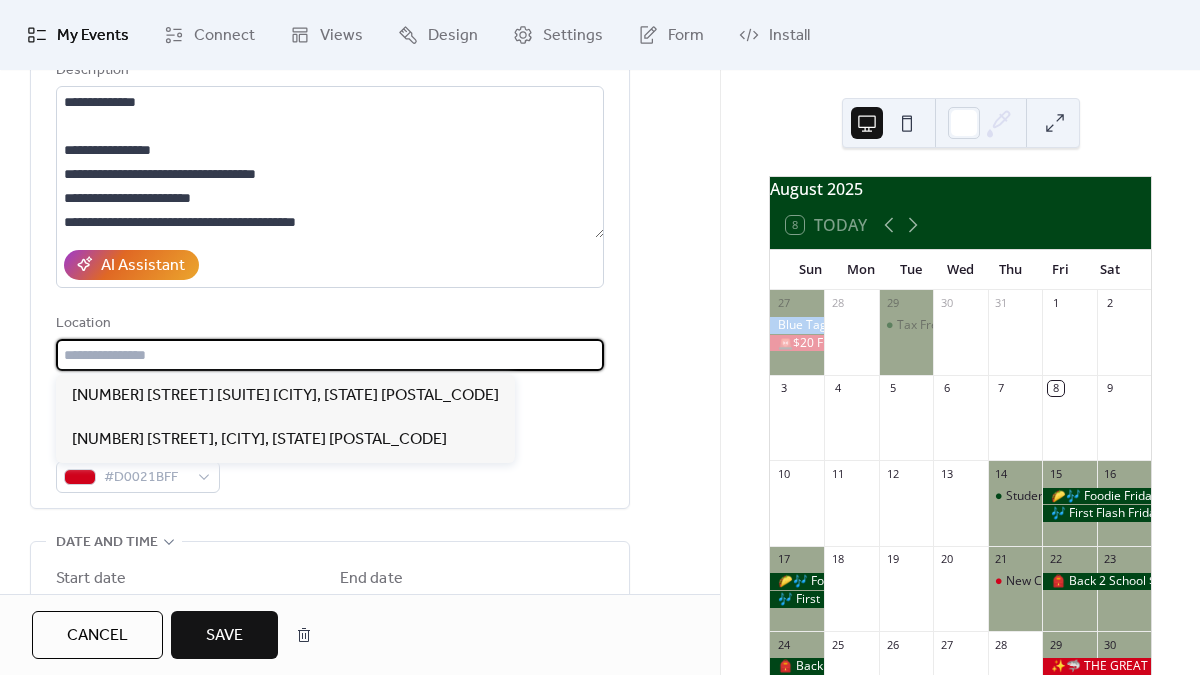 type 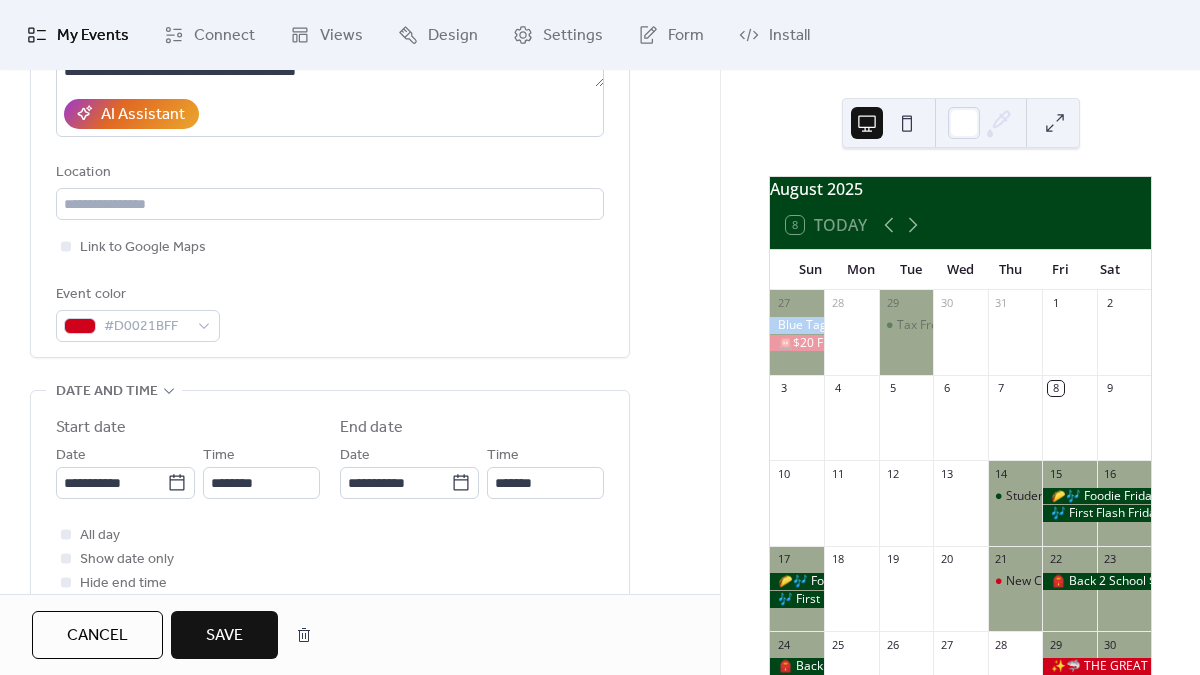 scroll, scrollTop: 405, scrollLeft: 0, axis: vertical 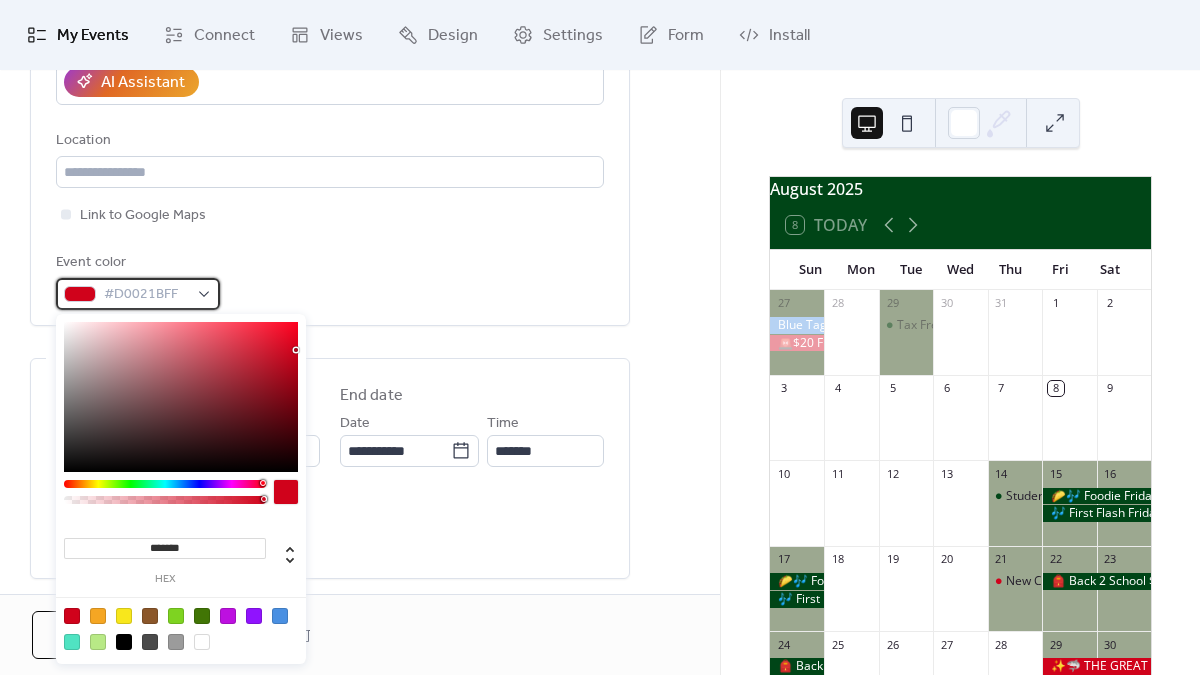 click on "#D0021BFF" at bounding box center [146, 295] 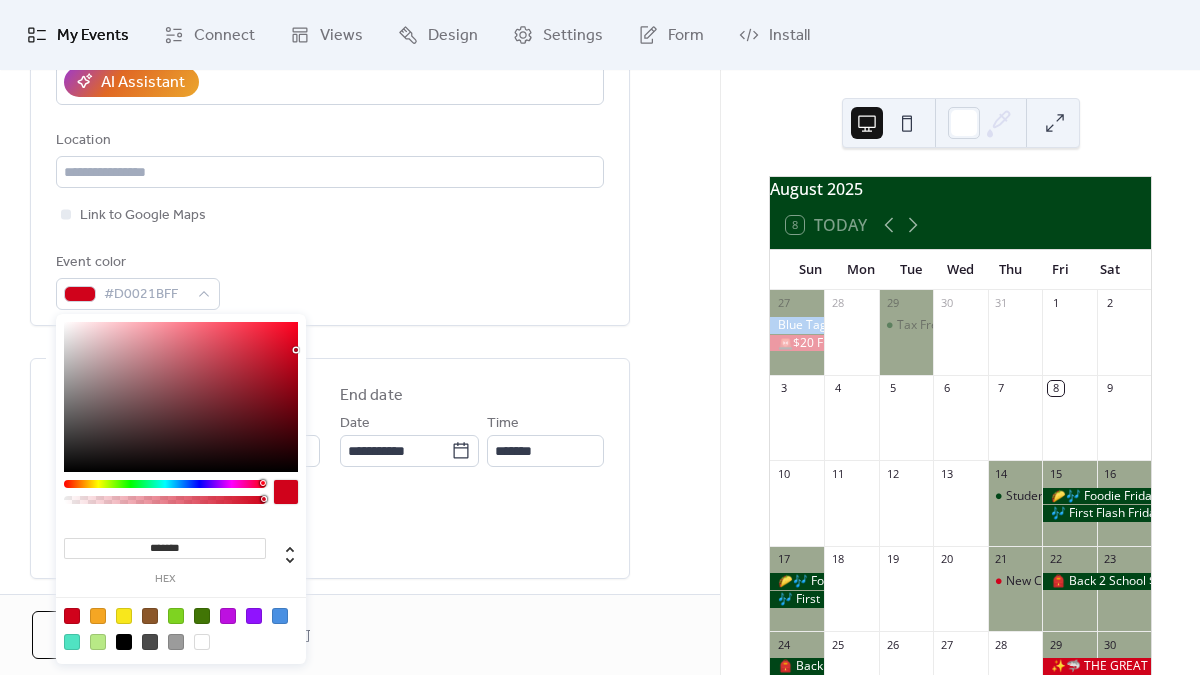 click at bounding box center [124, 616] 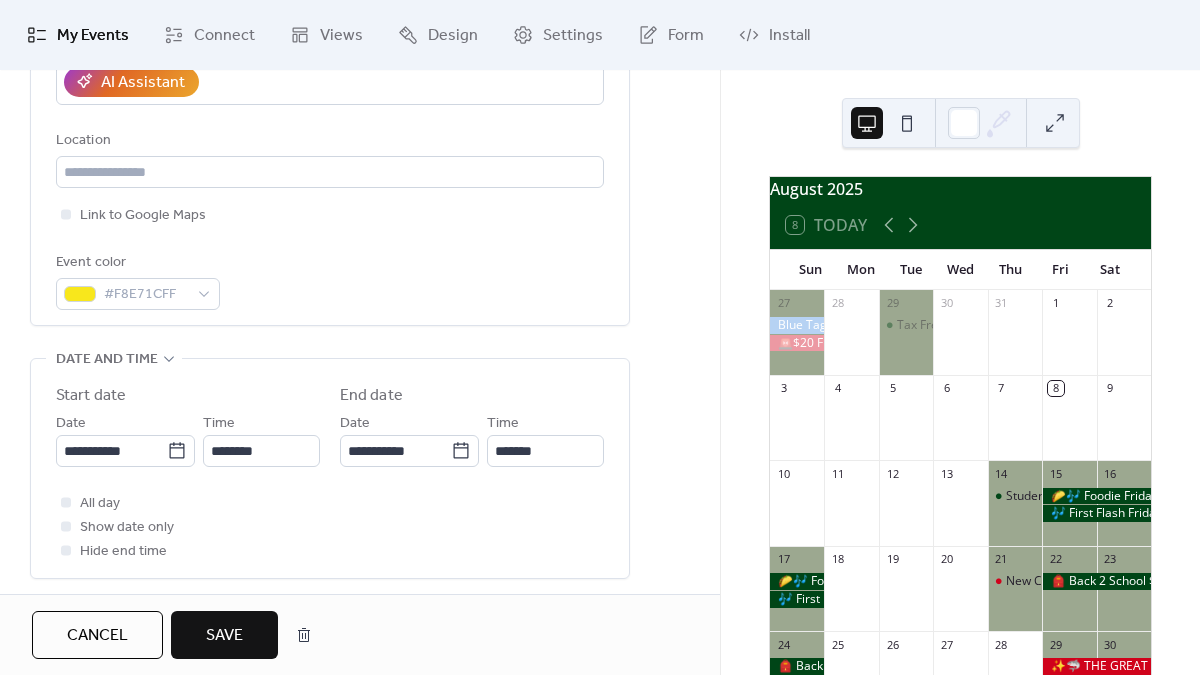 click on "**********" at bounding box center (330, 468) 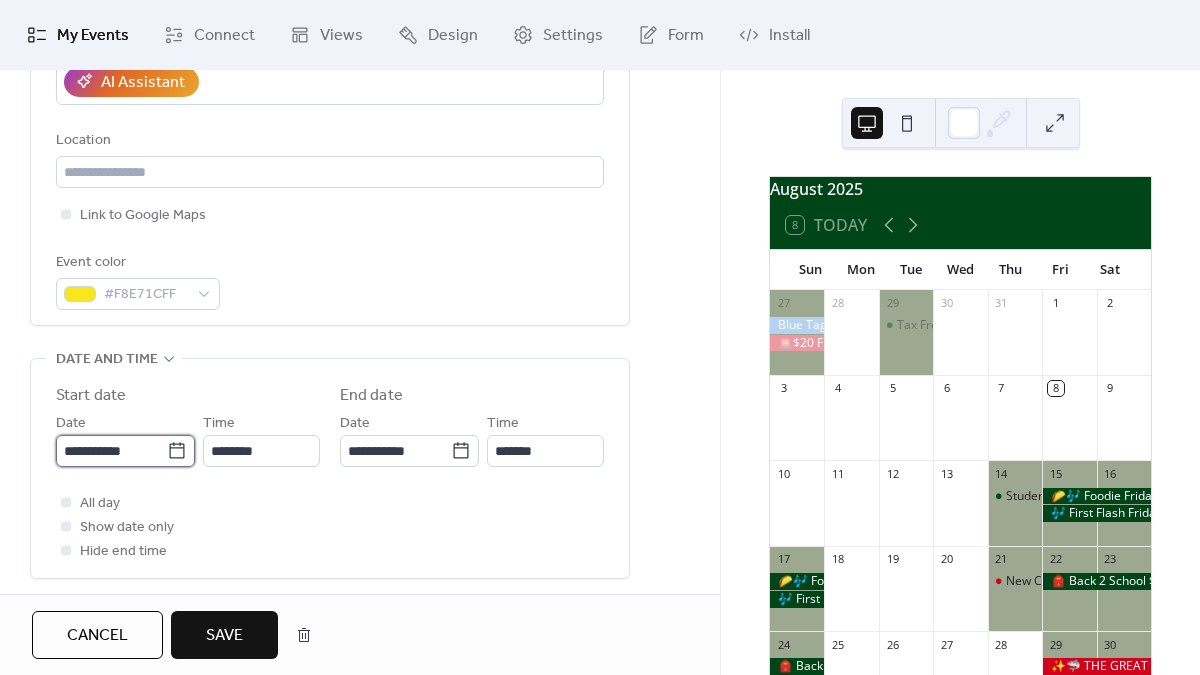 click on "**********" at bounding box center (111, 451) 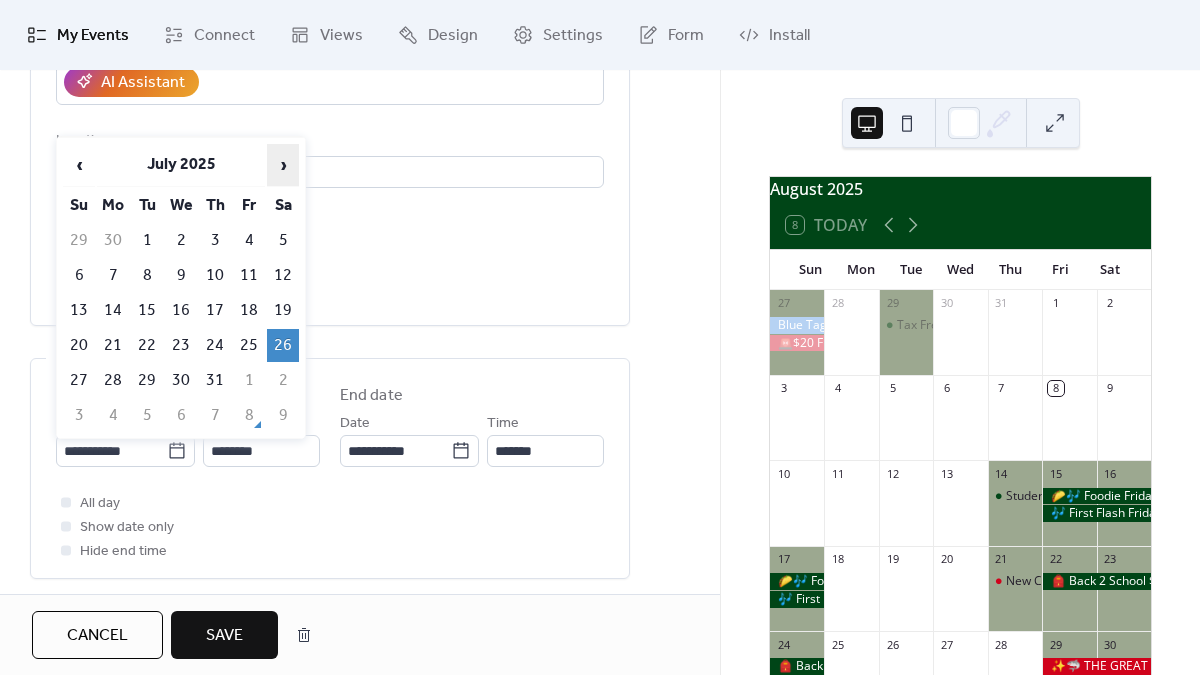 click on "›" at bounding box center [283, 165] 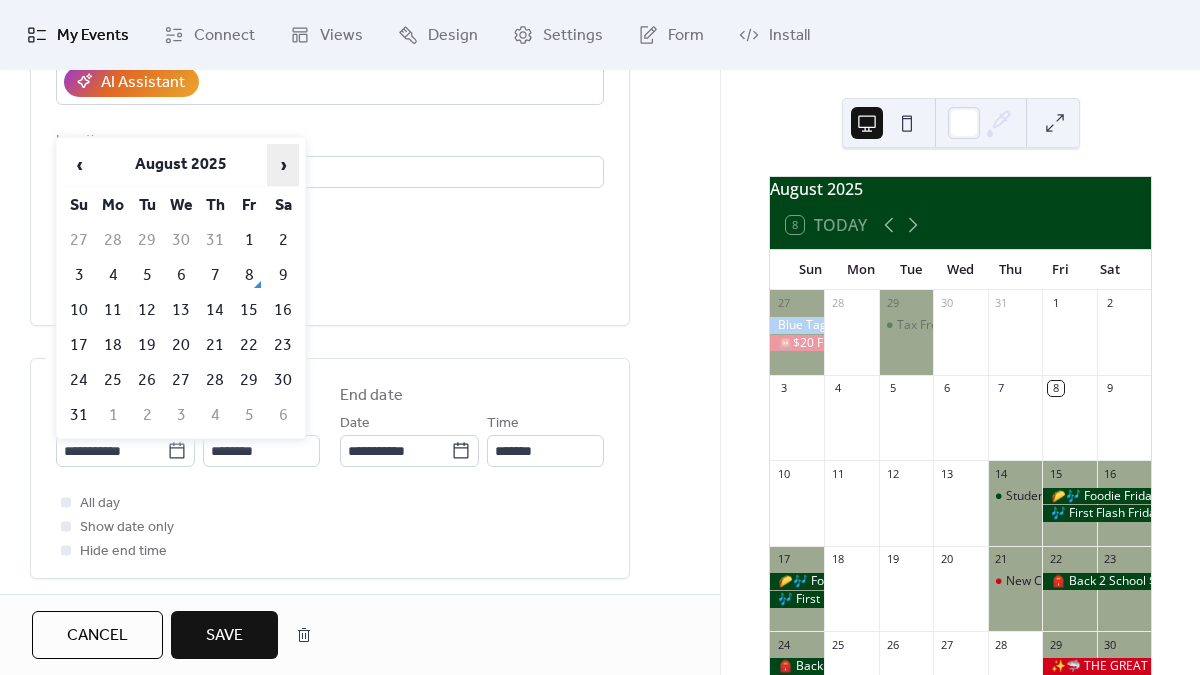 click on "›" at bounding box center (283, 165) 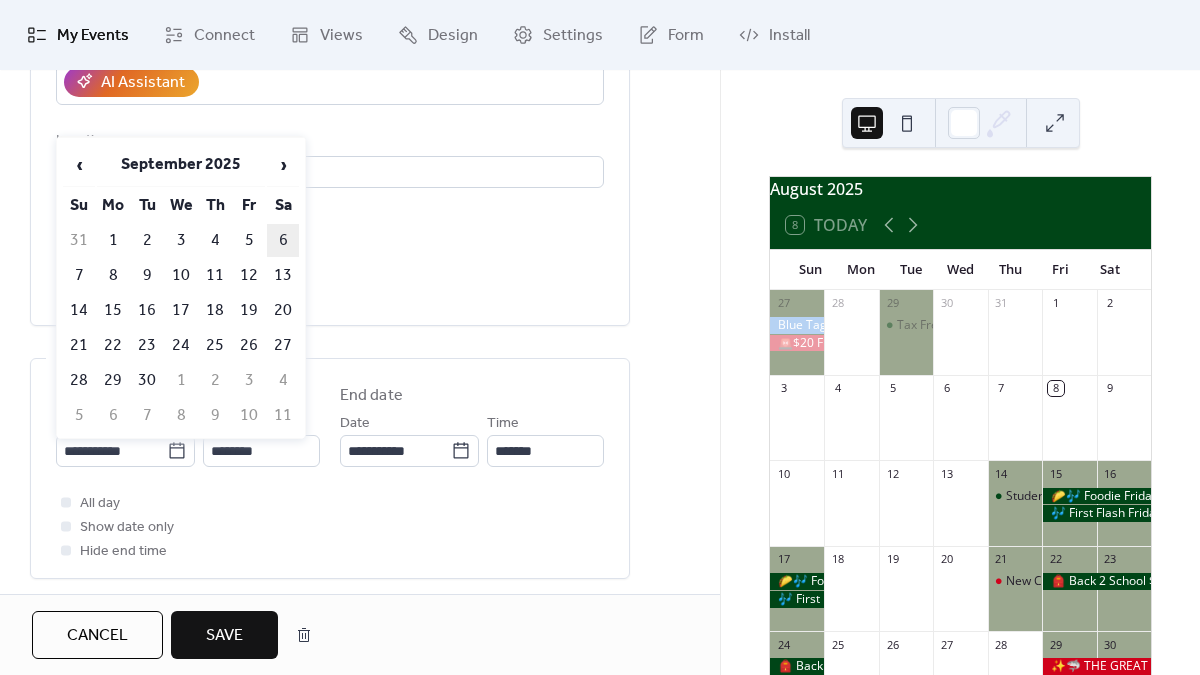 click on "6" at bounding box center [283, 240] 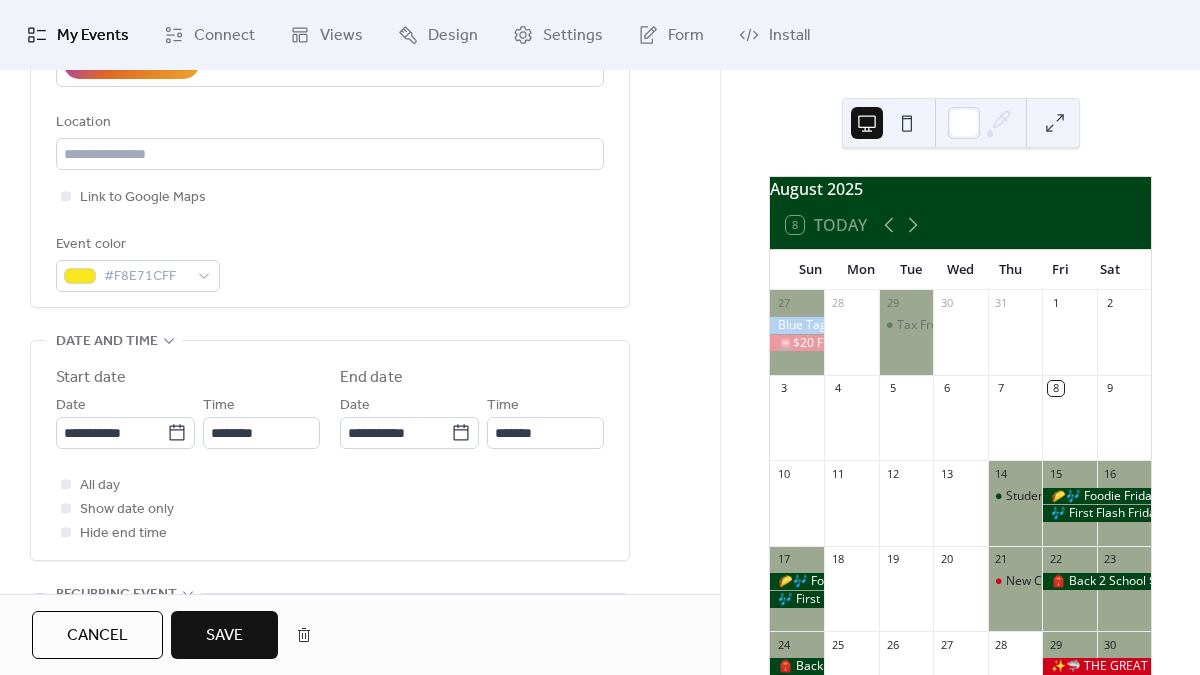 scroll, scrollTop: 424, scrollLeft: 0, axis: vertical 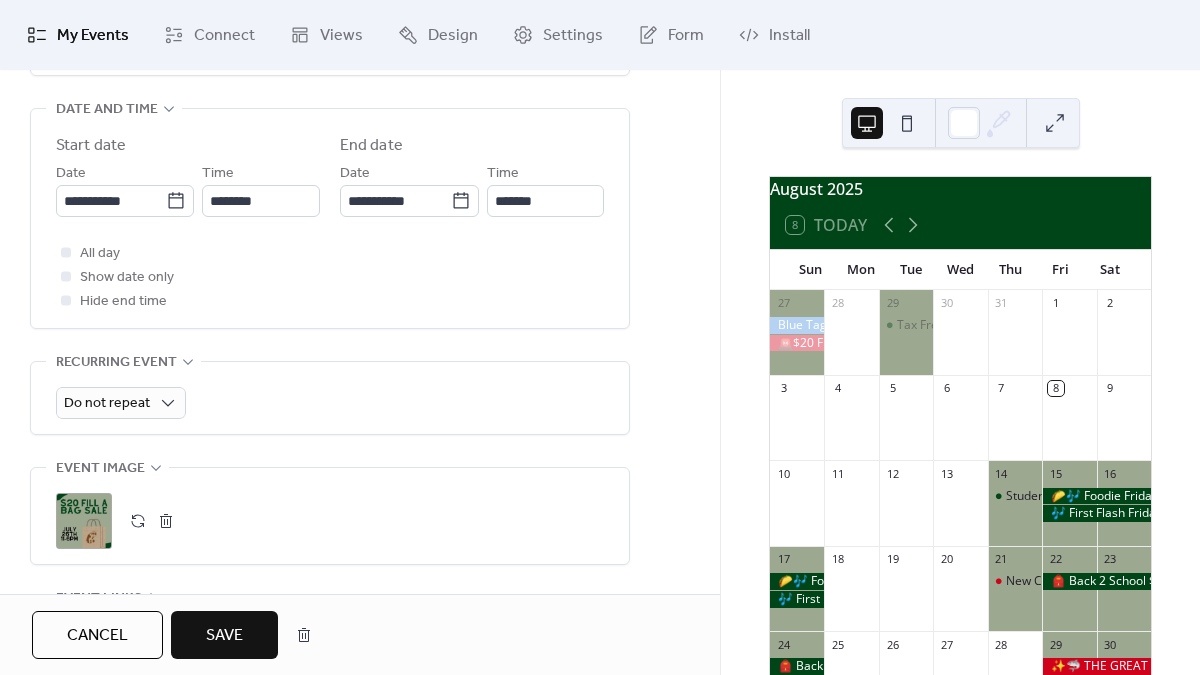 click at bounding box center [166, 521] 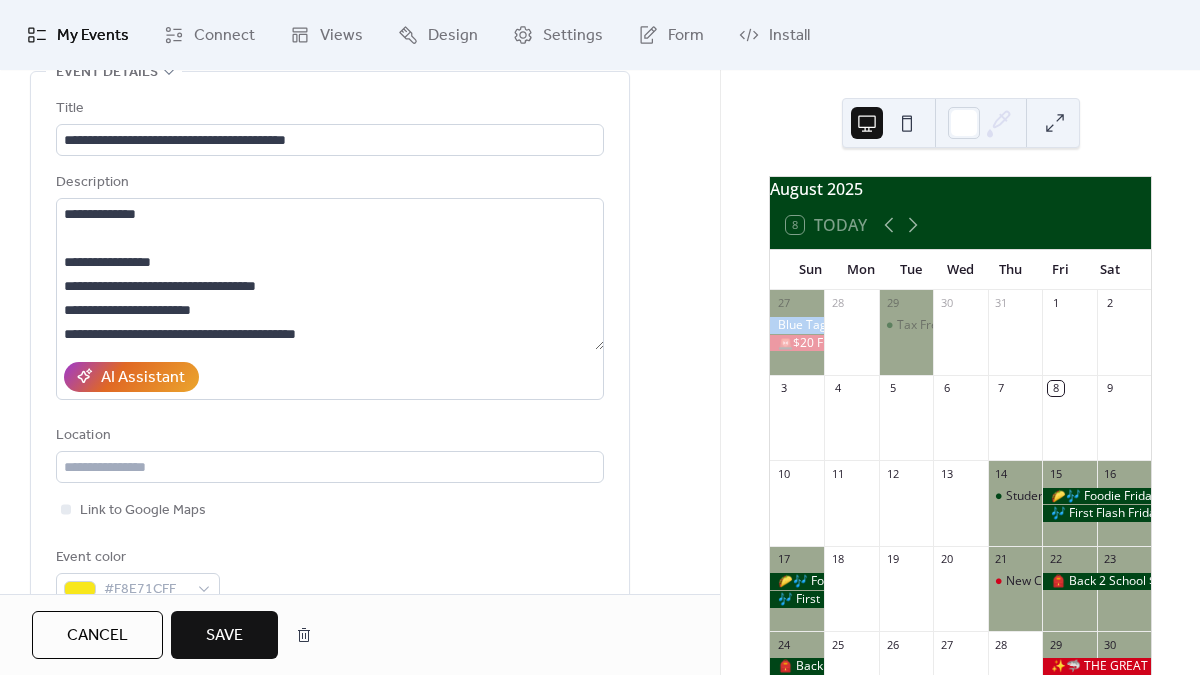 scroll, scrollTop: 0, scrollLeft: 0, axis: both 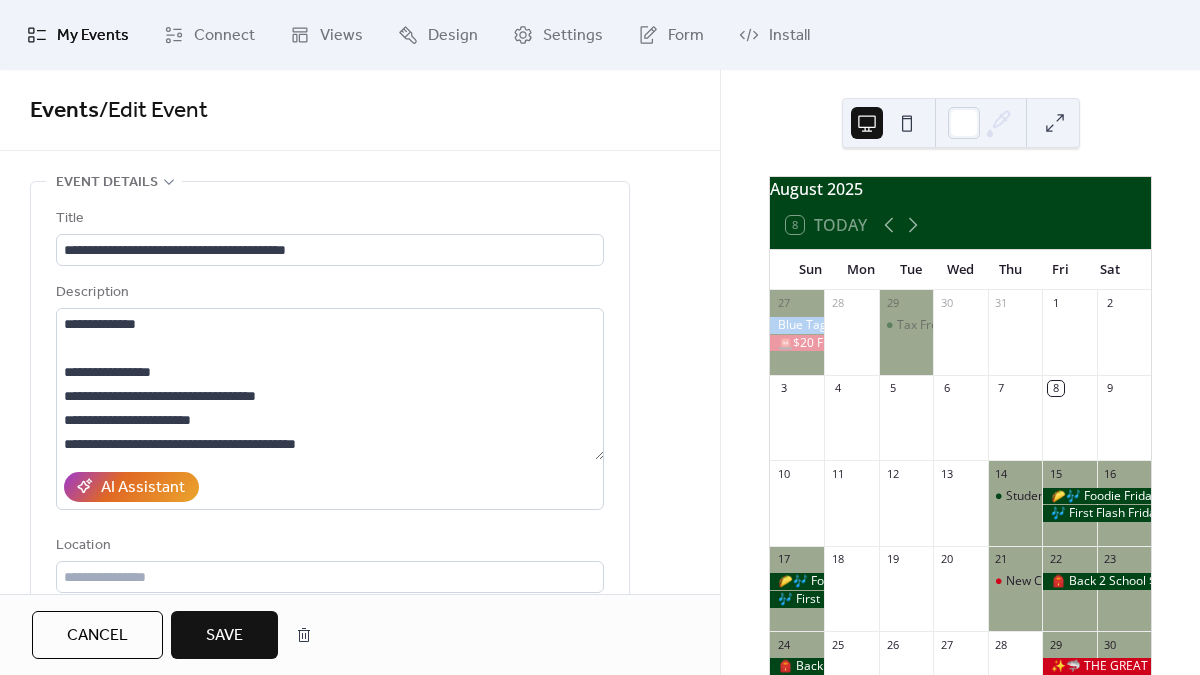 click on "Save" at bounding box center (224, 636) 